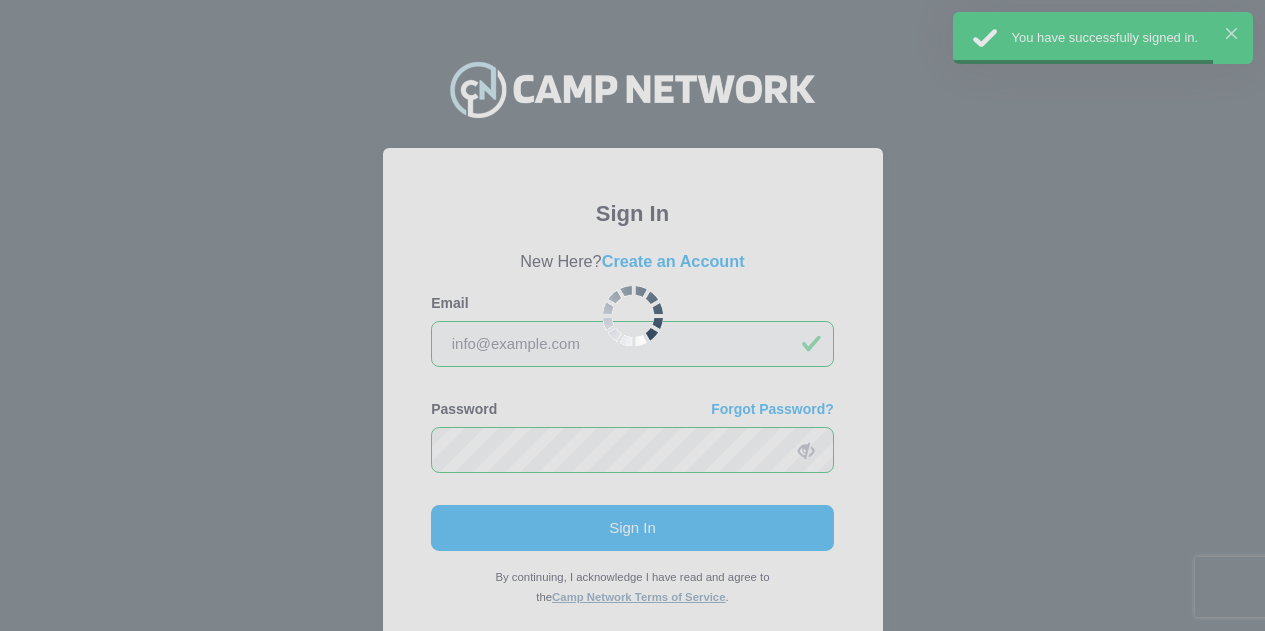 scroll, scrollTop: 0, scrollLeft: 0, axis: both 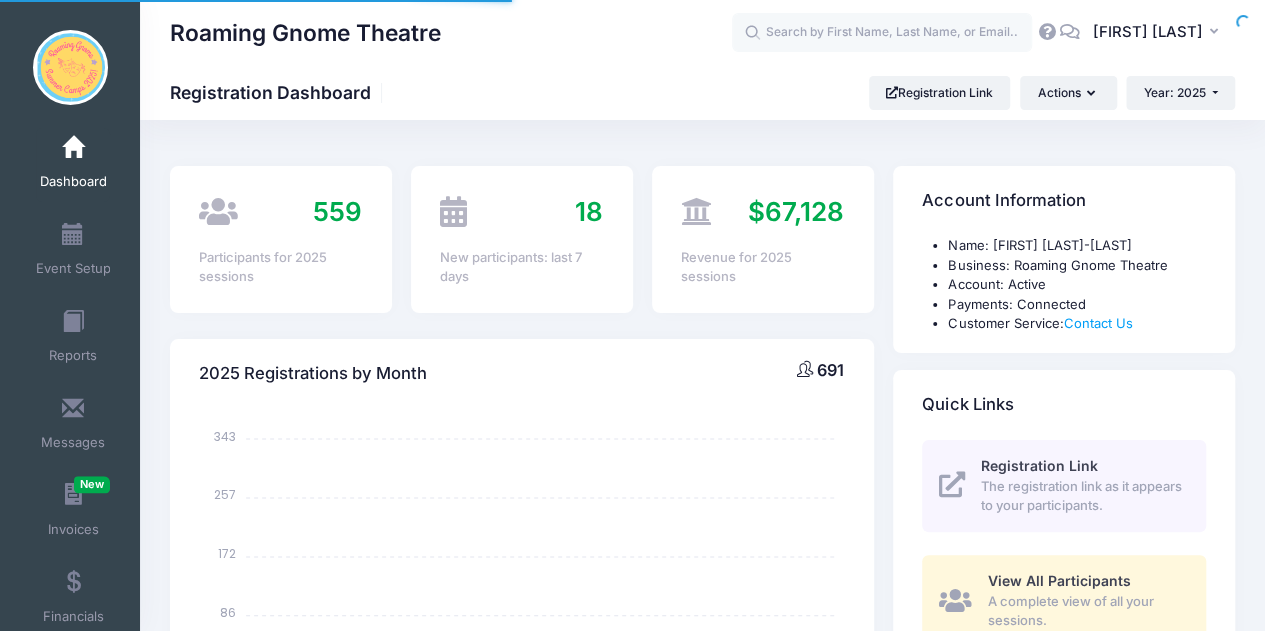 select 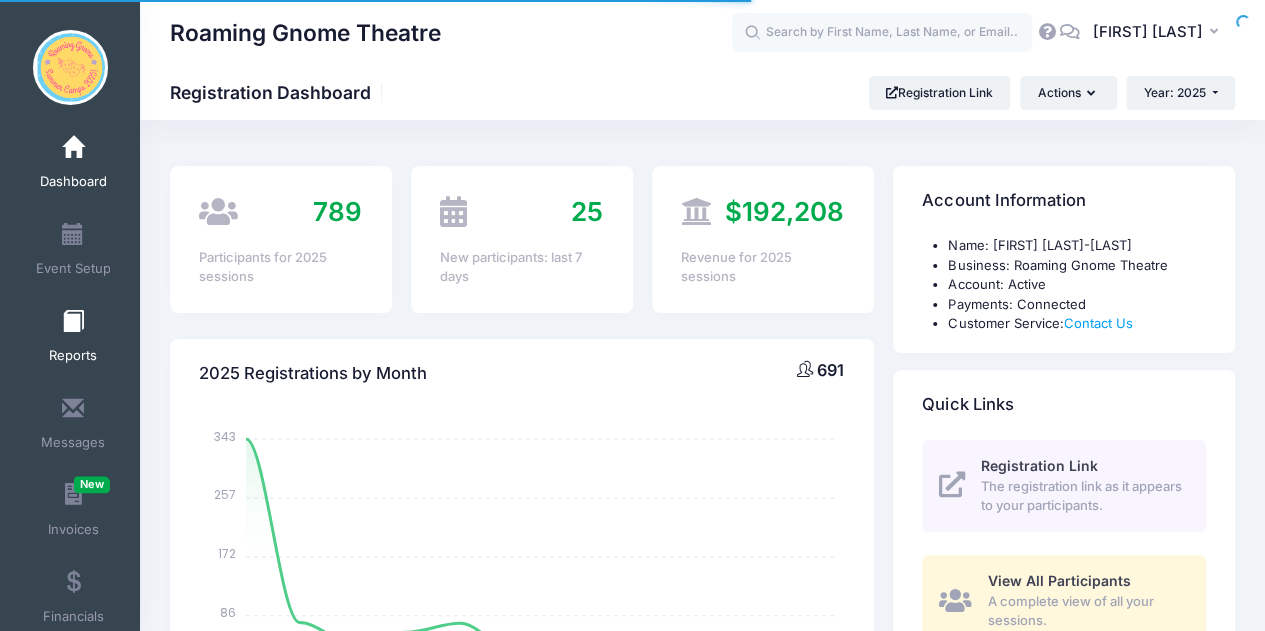 click at bounding box center (73, 322) 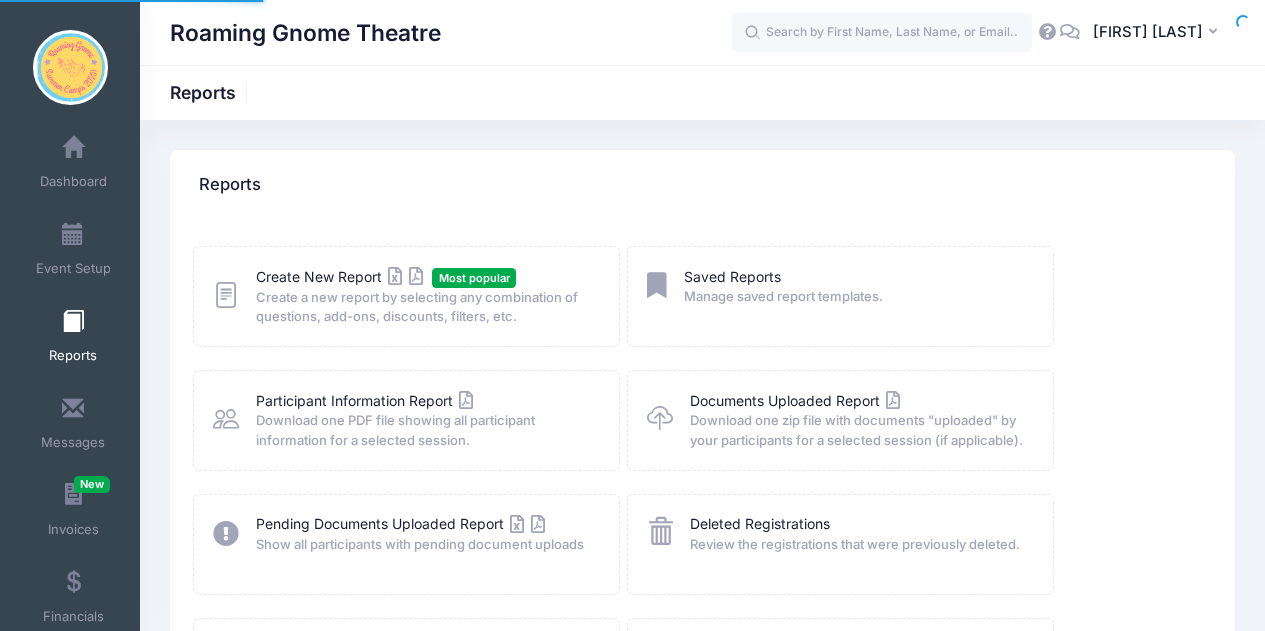 scroll, scrollTop: 0, scrollLeft: 0, axis: both 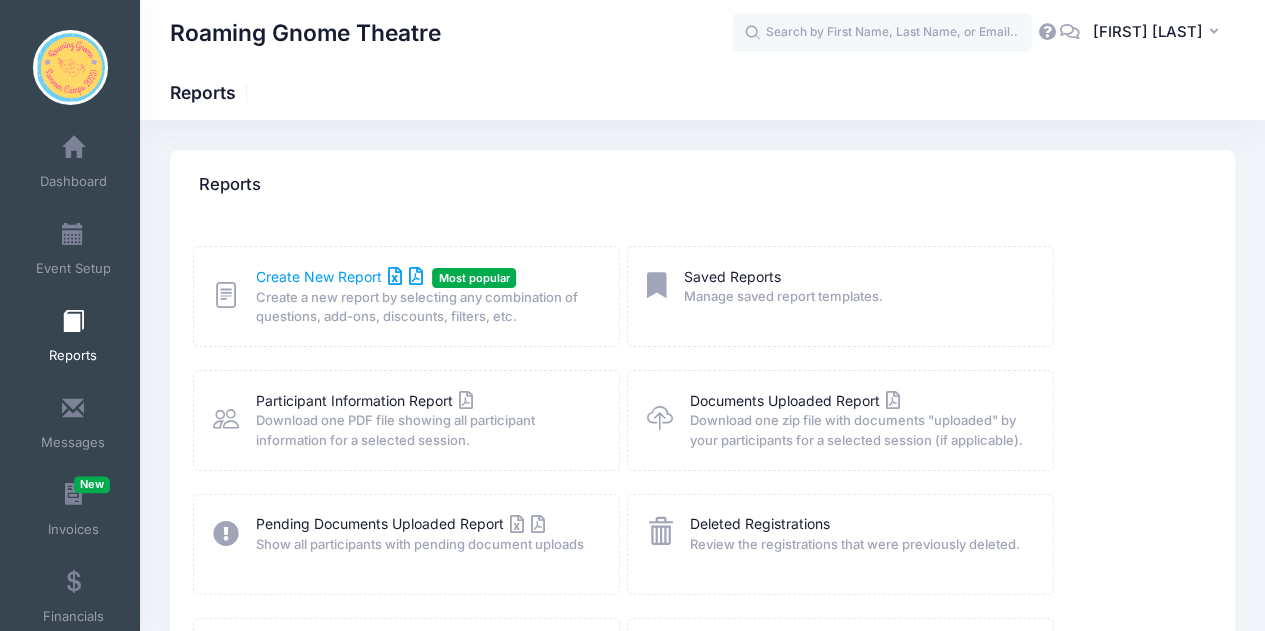 click on "Create New Report" at bounding box center [339, 276] 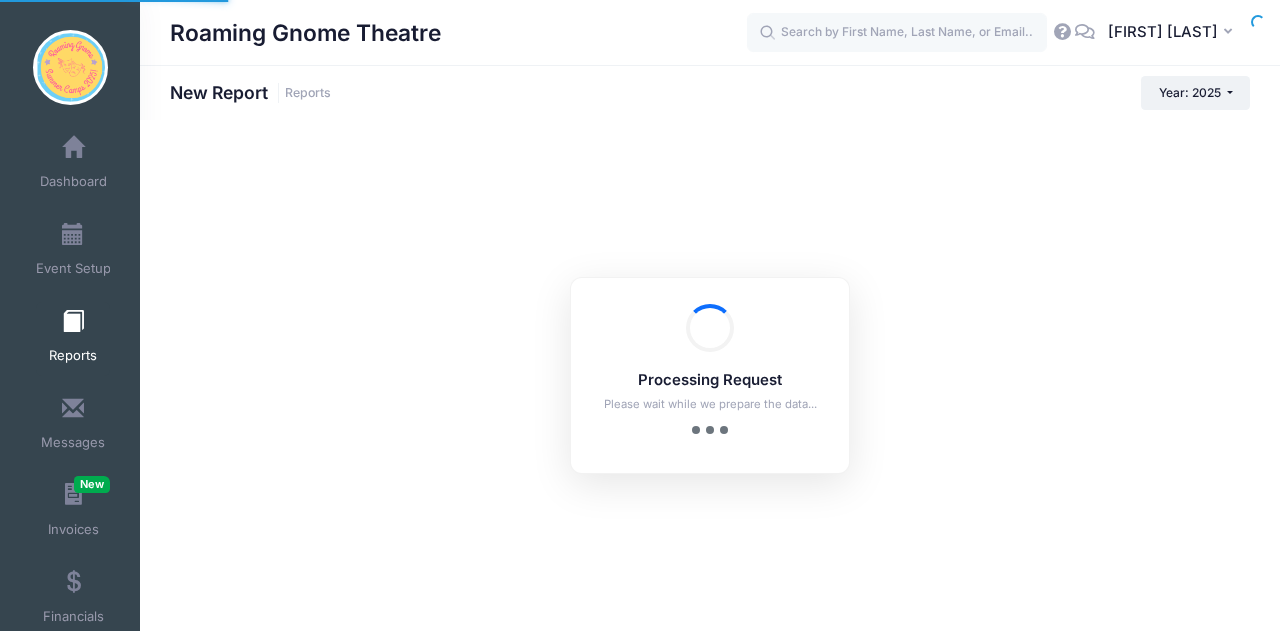 scroll, scrollTop: 0, scrollLeft: 0, axis: both 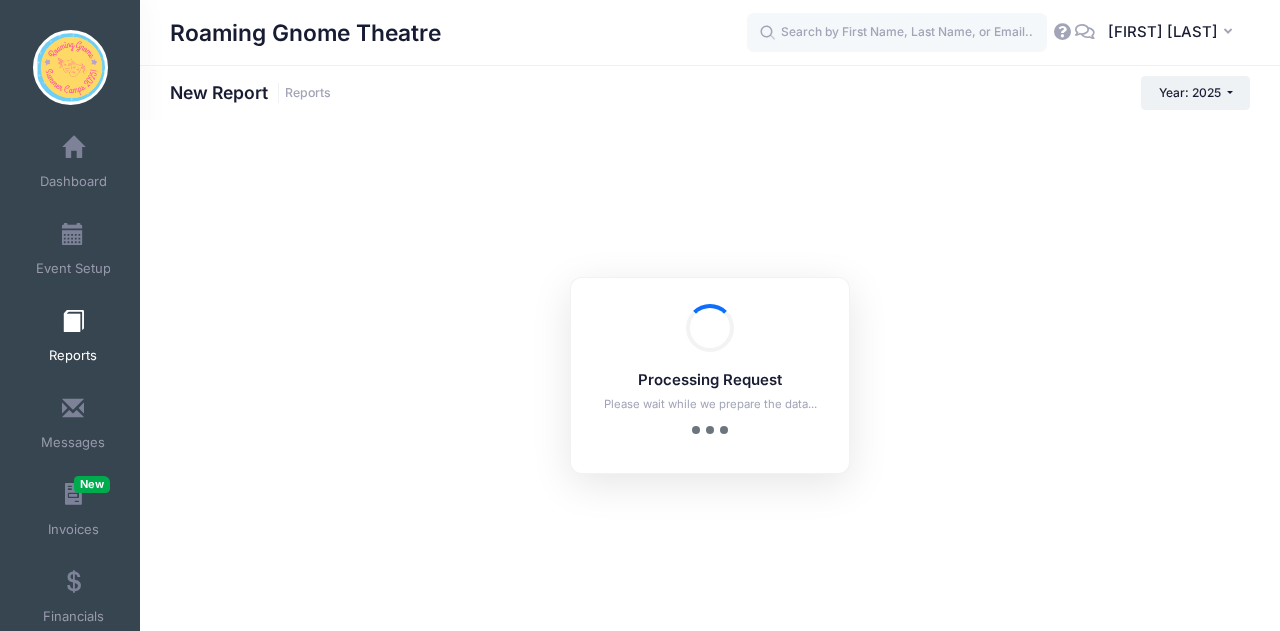 checkbox on "true" 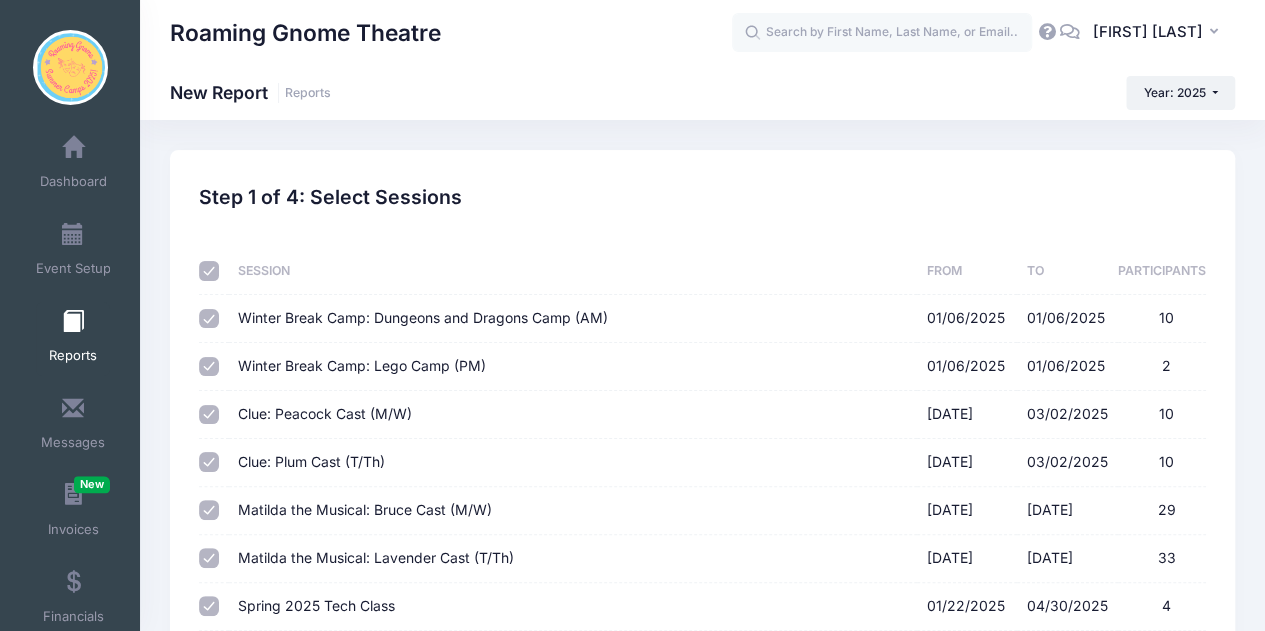 click at bounding box center [209, 271] 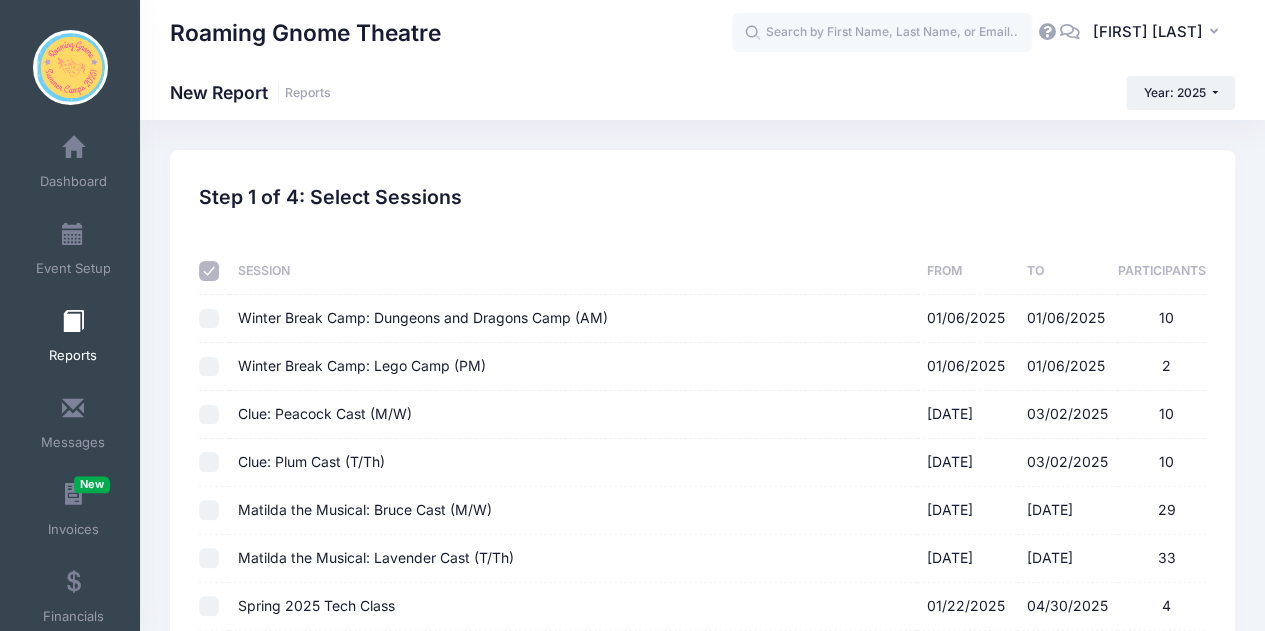 checkbox on "false" 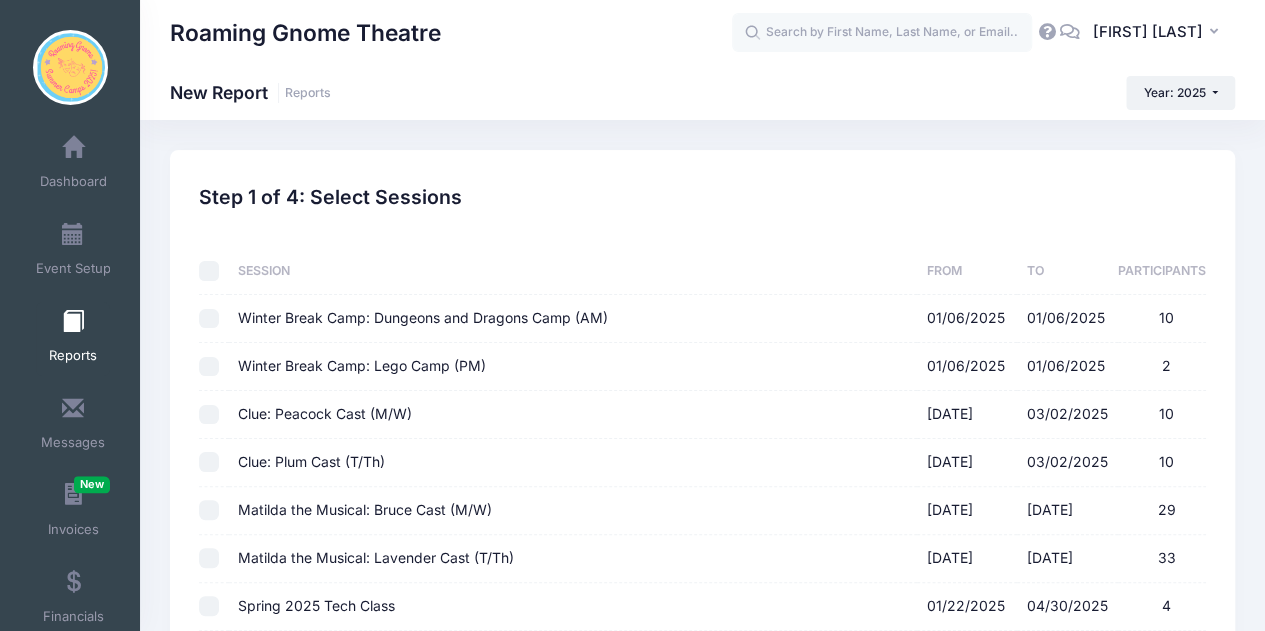checkbox on "false" 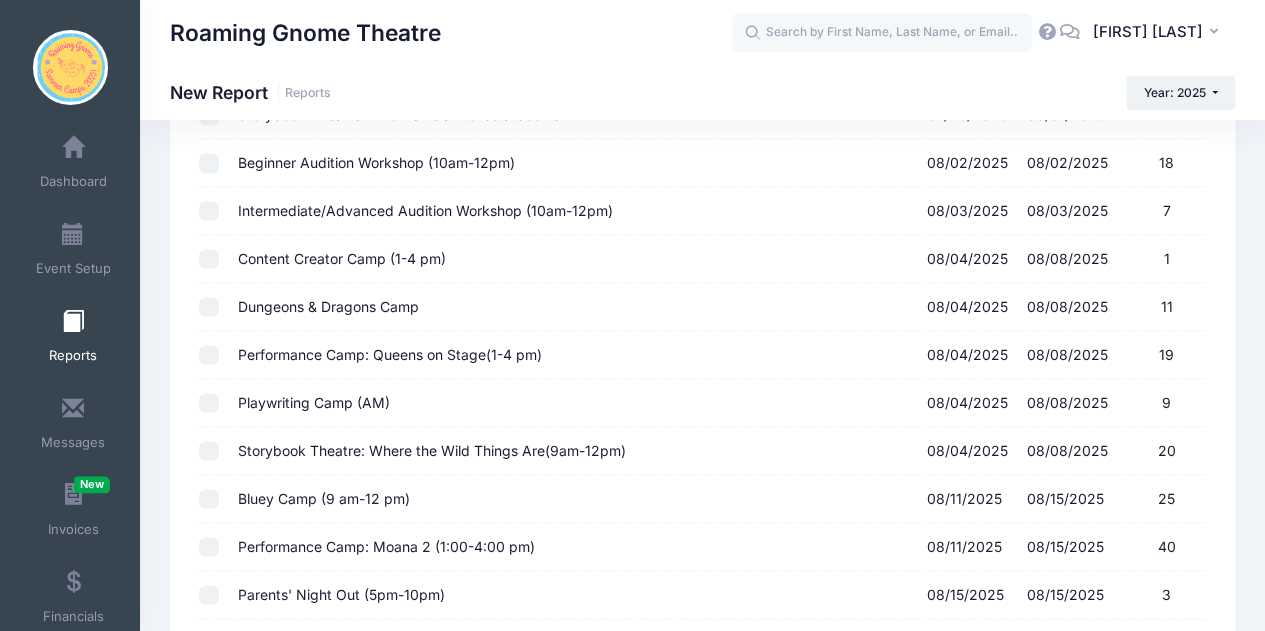 scroll, scrollTop: 1787, scrollLeft: 0, axis: vertical 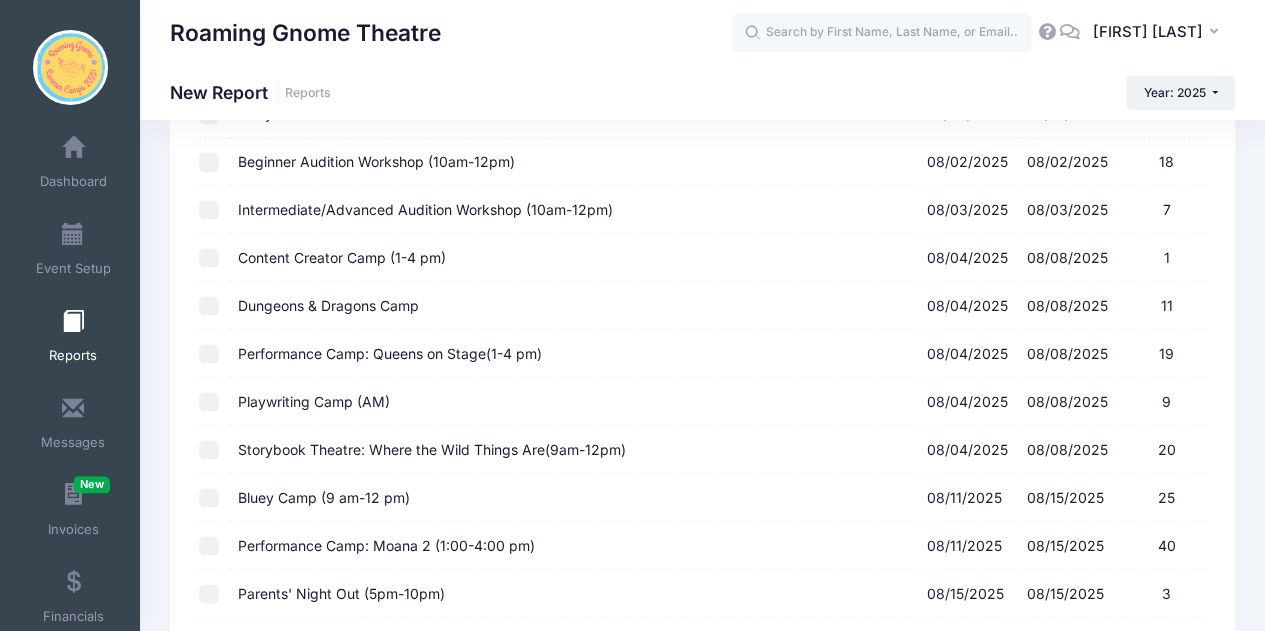 click on "Dungeons & Dragons Camp 08/04/2025 - 08/08/2025  11" at bounding box center [209, 306] 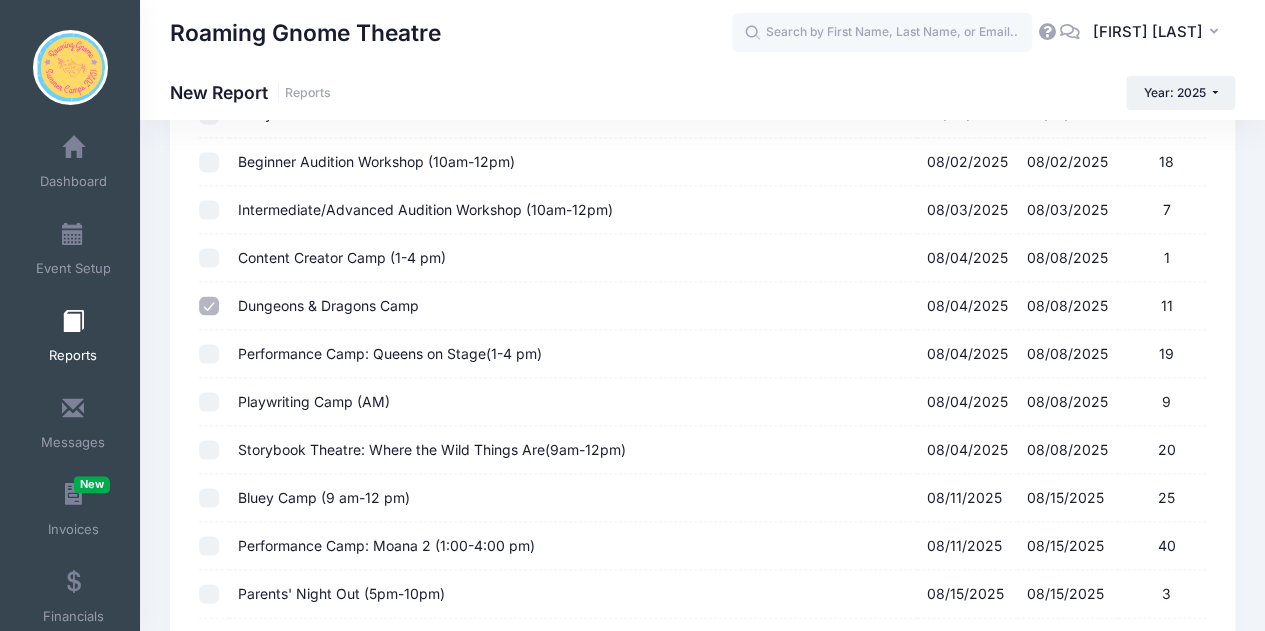 click on "Performance Camp: Queens on Stage(1-4 pm) 08/04/2025 - 08/08/2025  19" at bounding box center [209, 354] 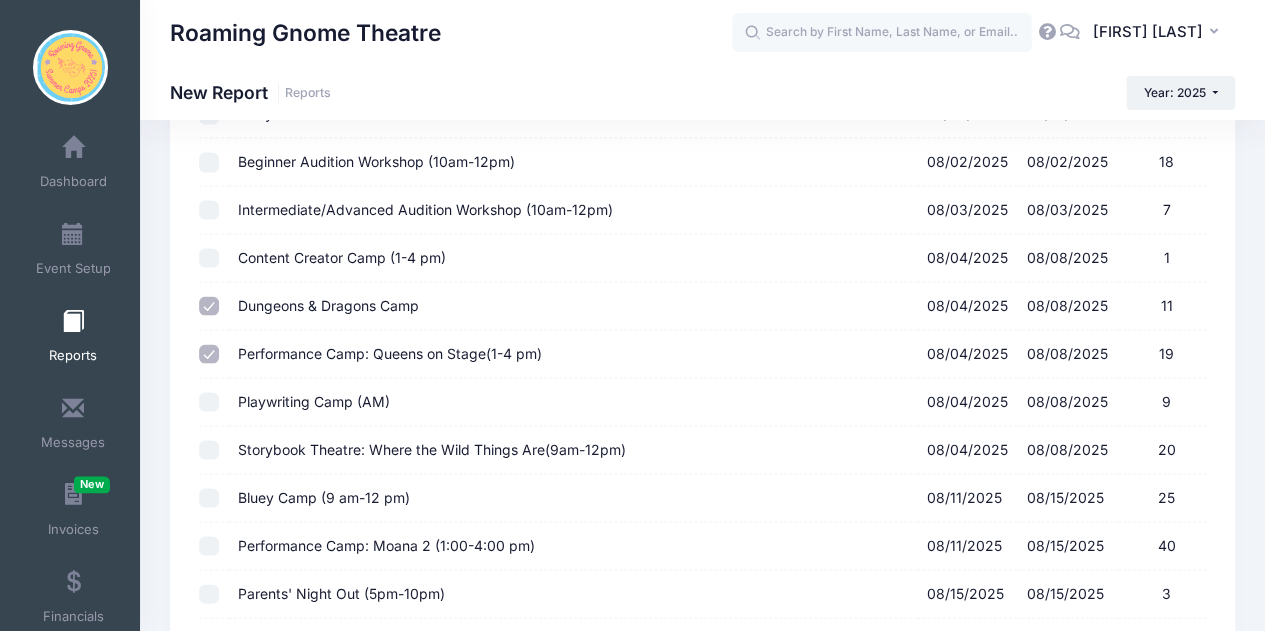 click on "Playwriting Camp (AM) 08/04/2025 - 08/08/2025  9" at bounding box center [209, 402] 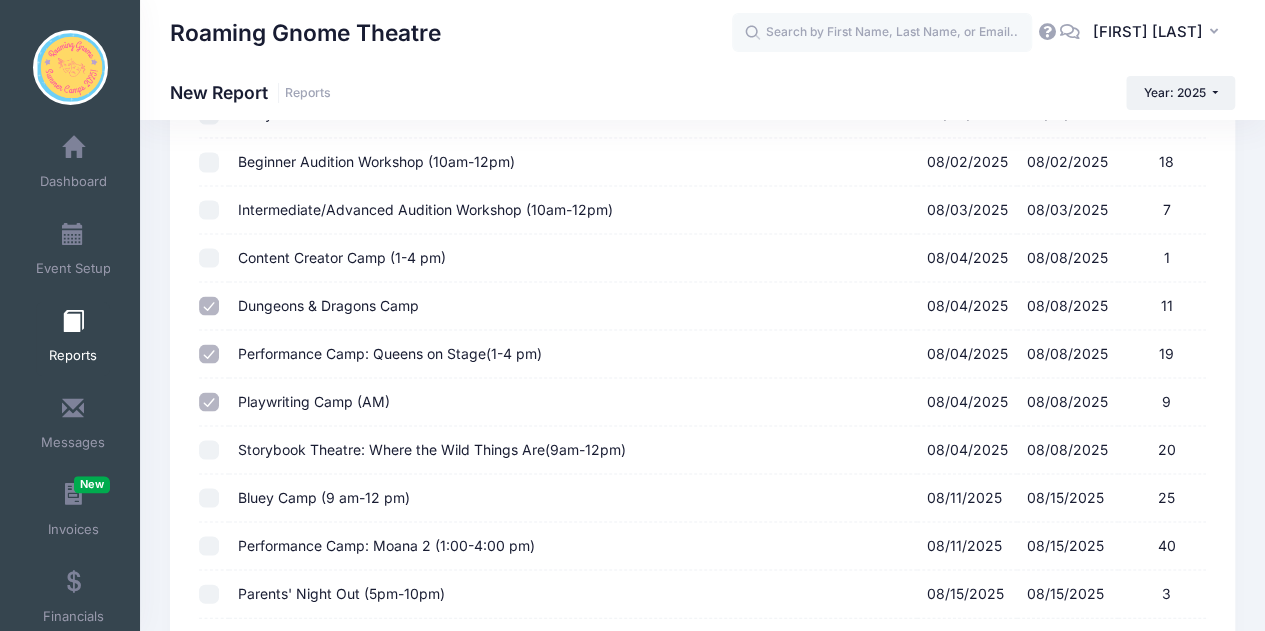 click on "Storybook Theatre: Where the Wild Things Are(9am-12pm) 08/04/2025 - 08/08/2025  20" at bounding box center [209, 450] 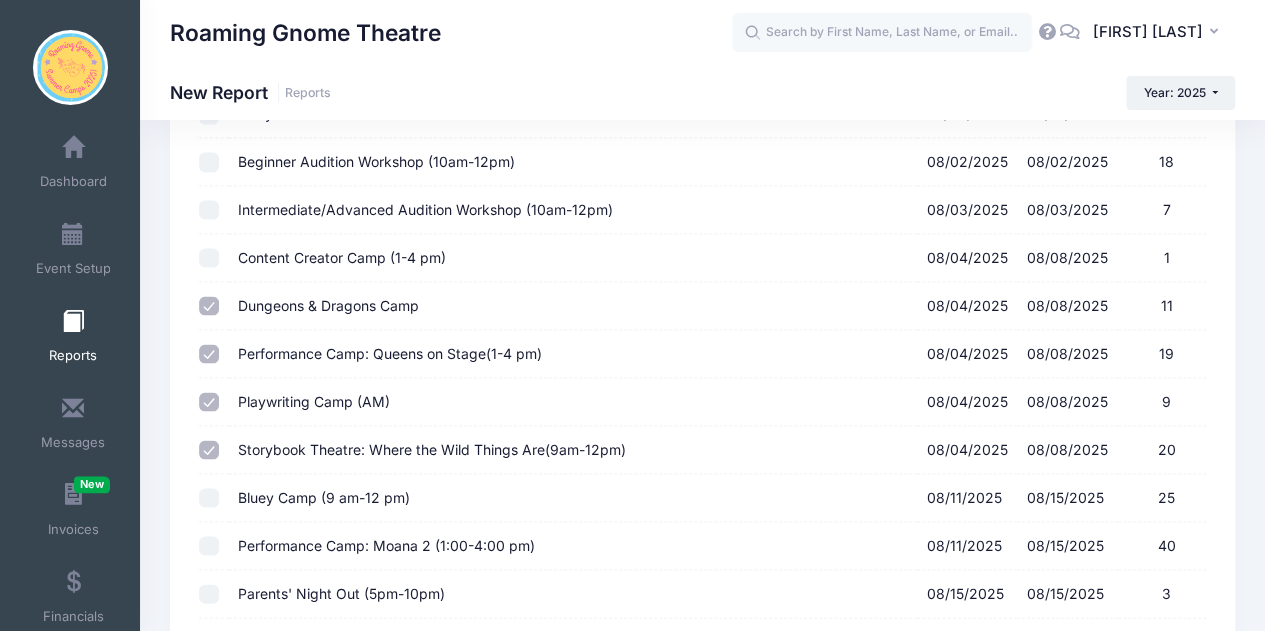 scroll, scrollTop: 2246, scrollLeft: 0, axis: vertical 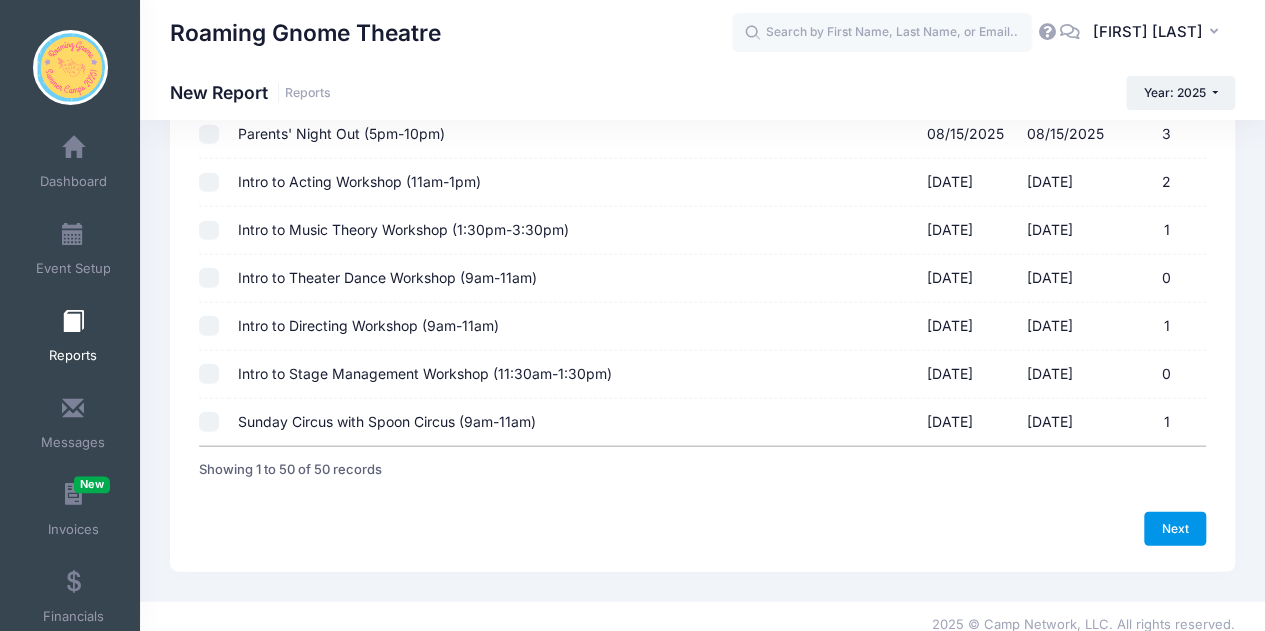 click on "Next" at bounding box center (1175, 529) 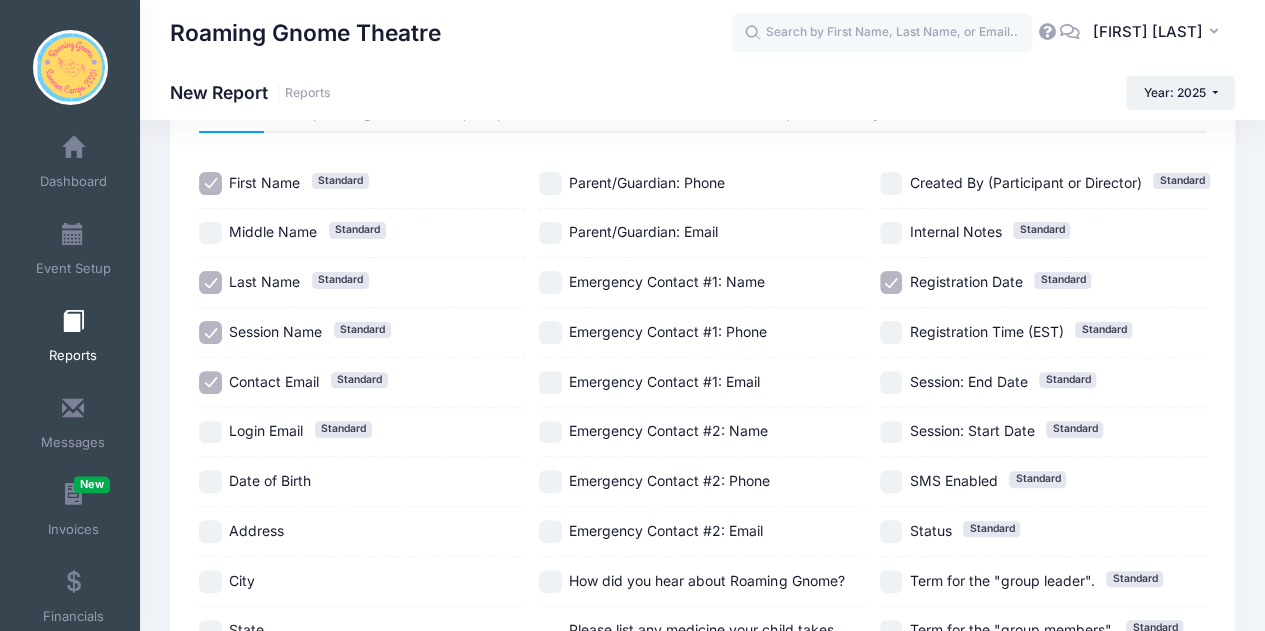 scroll, scrollTop: 67, scrollLeft: 0, axis: vertical 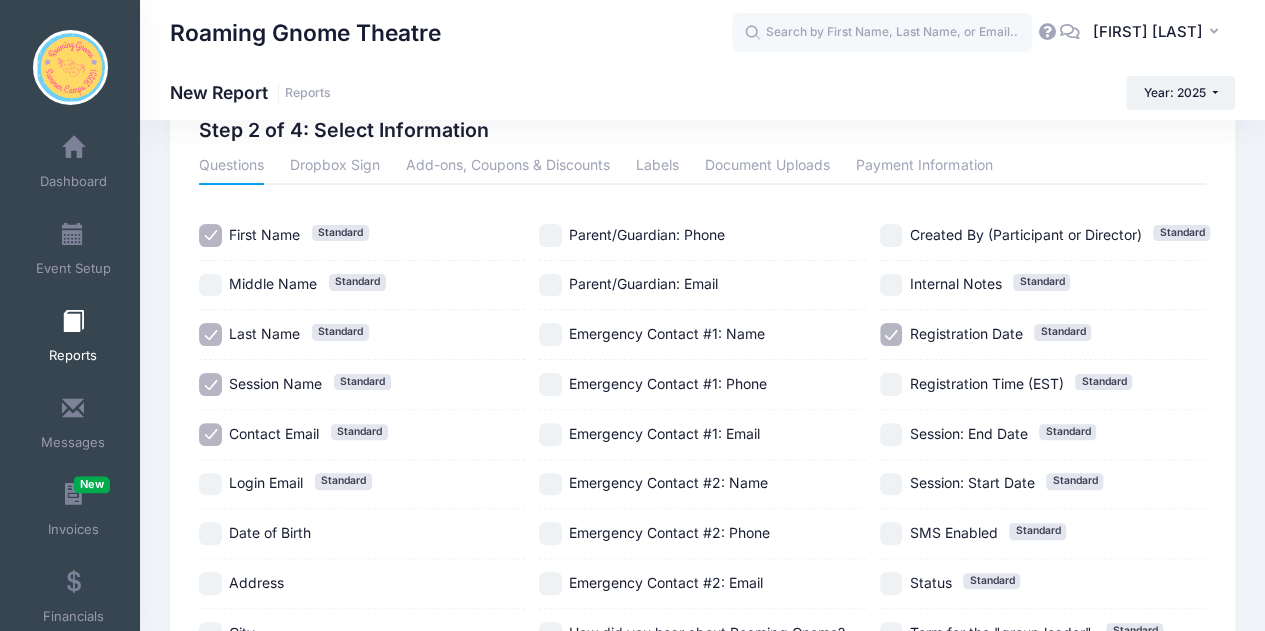 click on "Registration Date Standard" at bounding box center [891, 334] 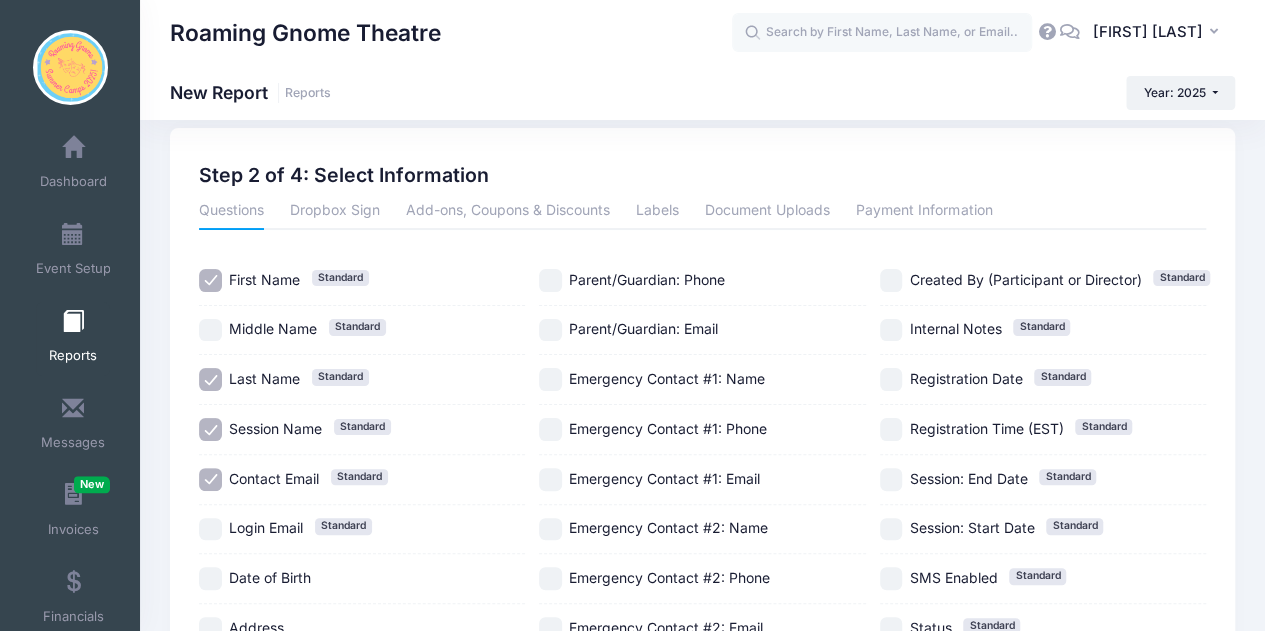 scroll, scrollTop: 19, scrollLeft: 0, axis: vertical 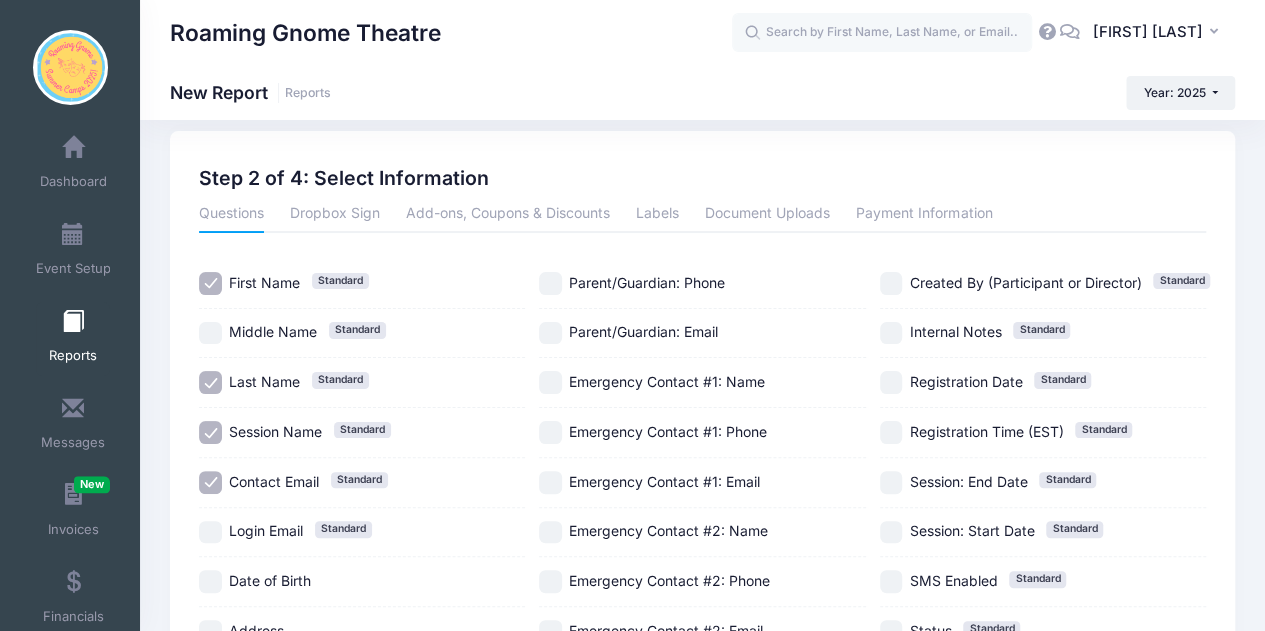 click on "Parent/Guardian: Phone" at bounding box center [550, 283] 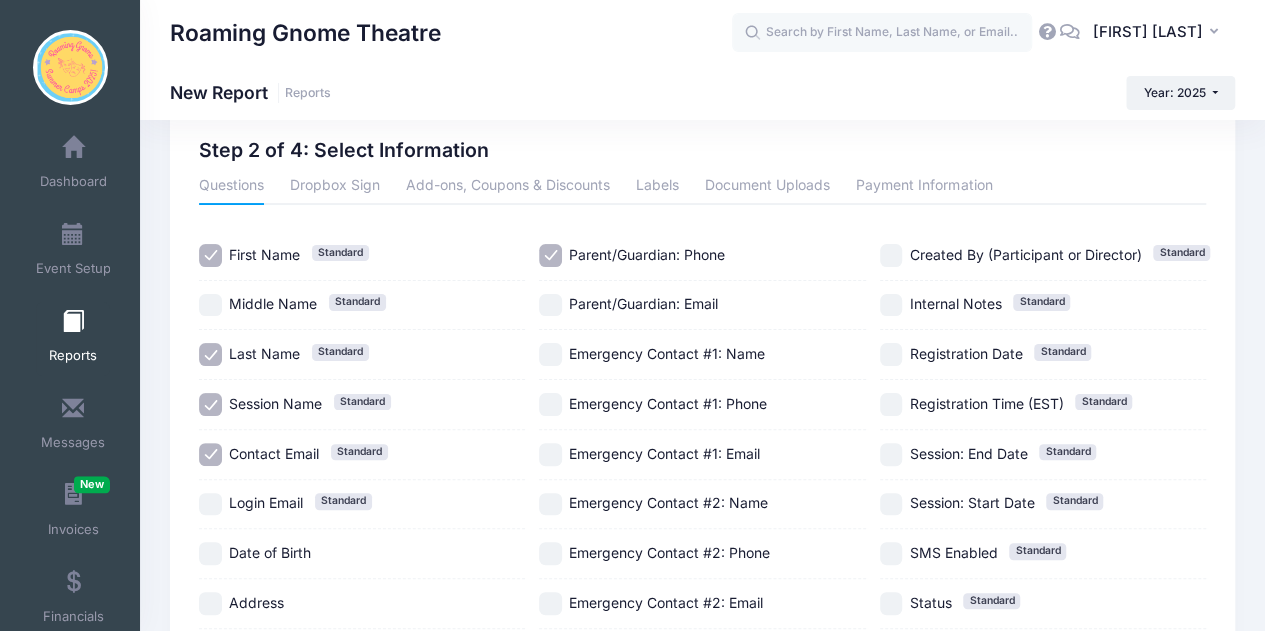scroll, scrollTop: 21, scrollLeft: 0, axis: vertical 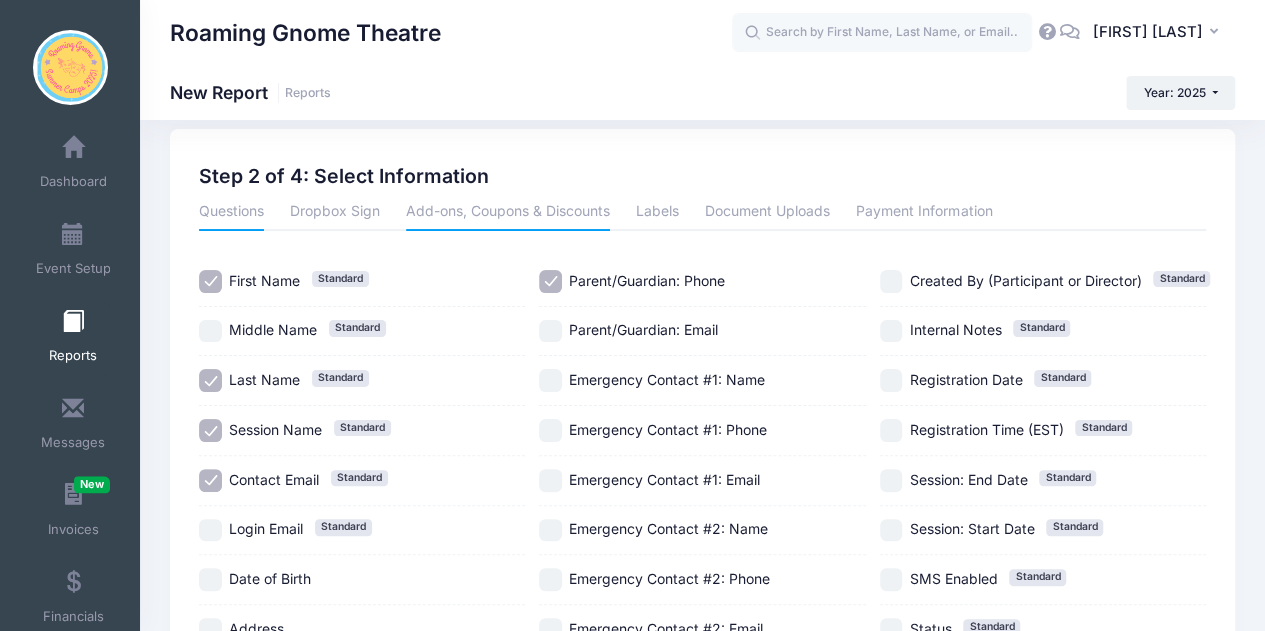 click on "Add-ons, Coupons & Discounts" at bounding box center [508, 213] 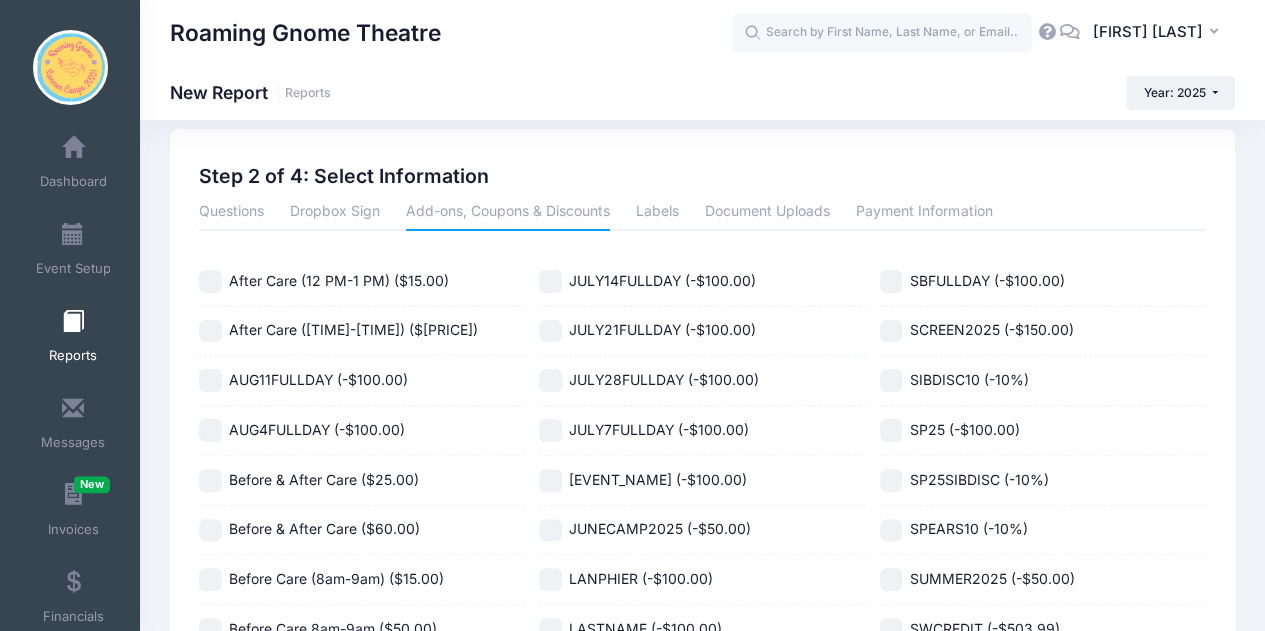 click on "After Care (12 PM-1 PM) ($15.00)" at bounding box center (210, 281) 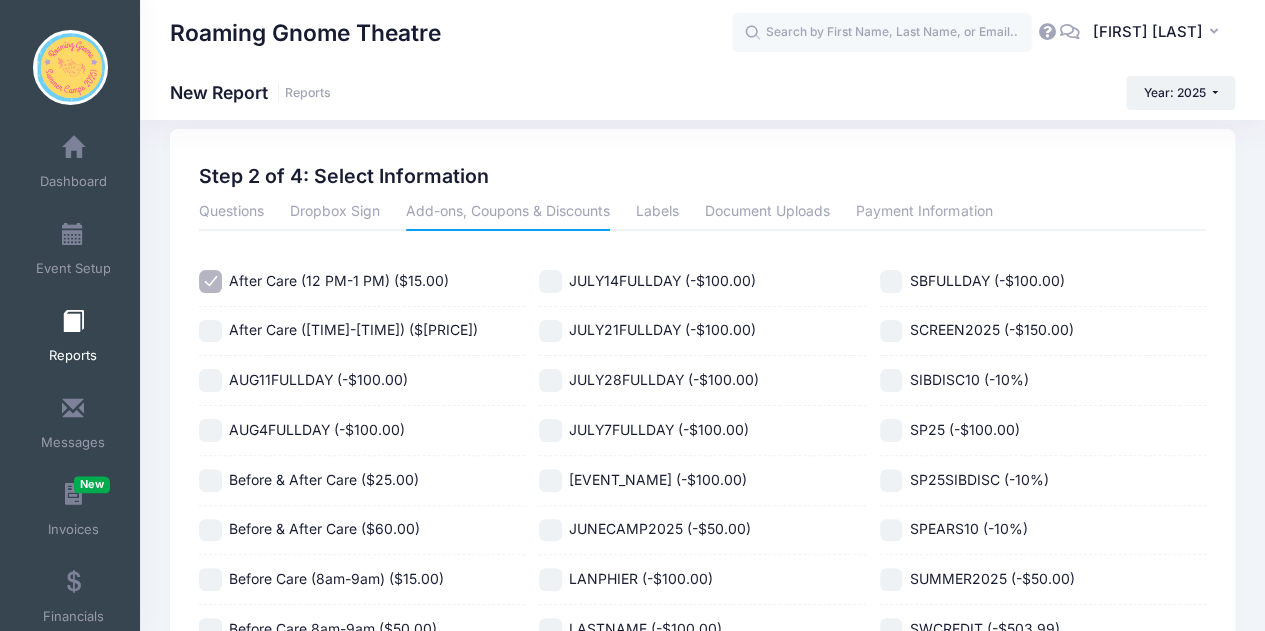 click on "After Care (4pm-5pm) ($50.00)" at bounding box center [210, 331] 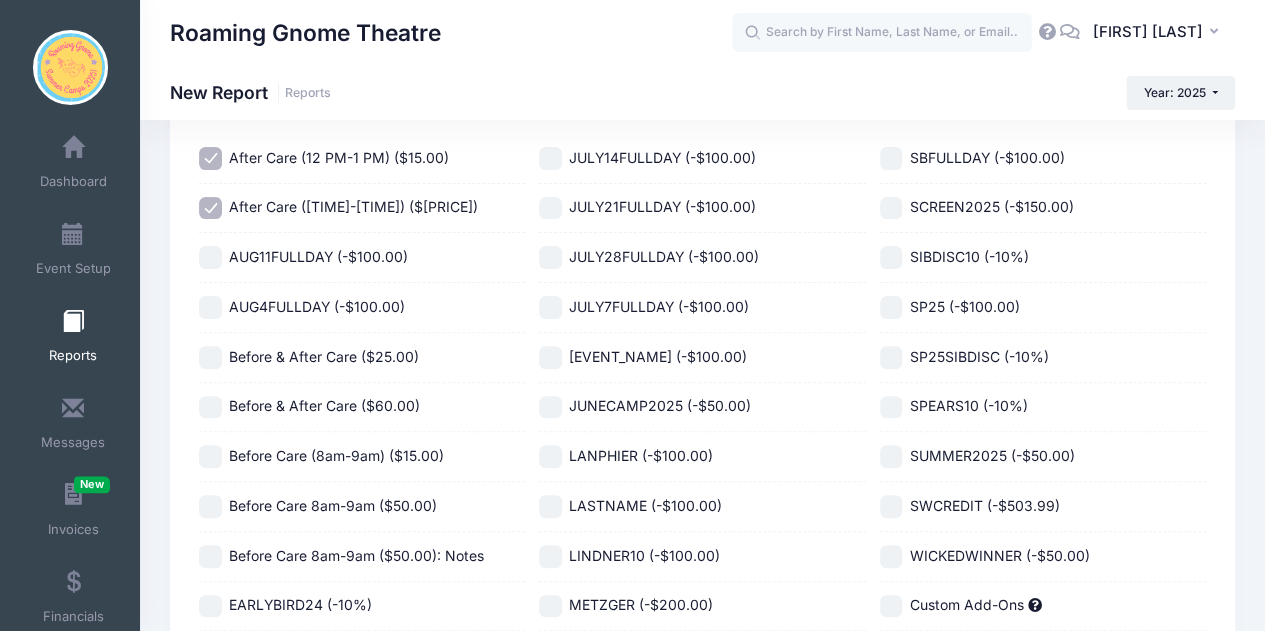scroll, scrollTop: 151, scrollLeft: 0, axis: vertical 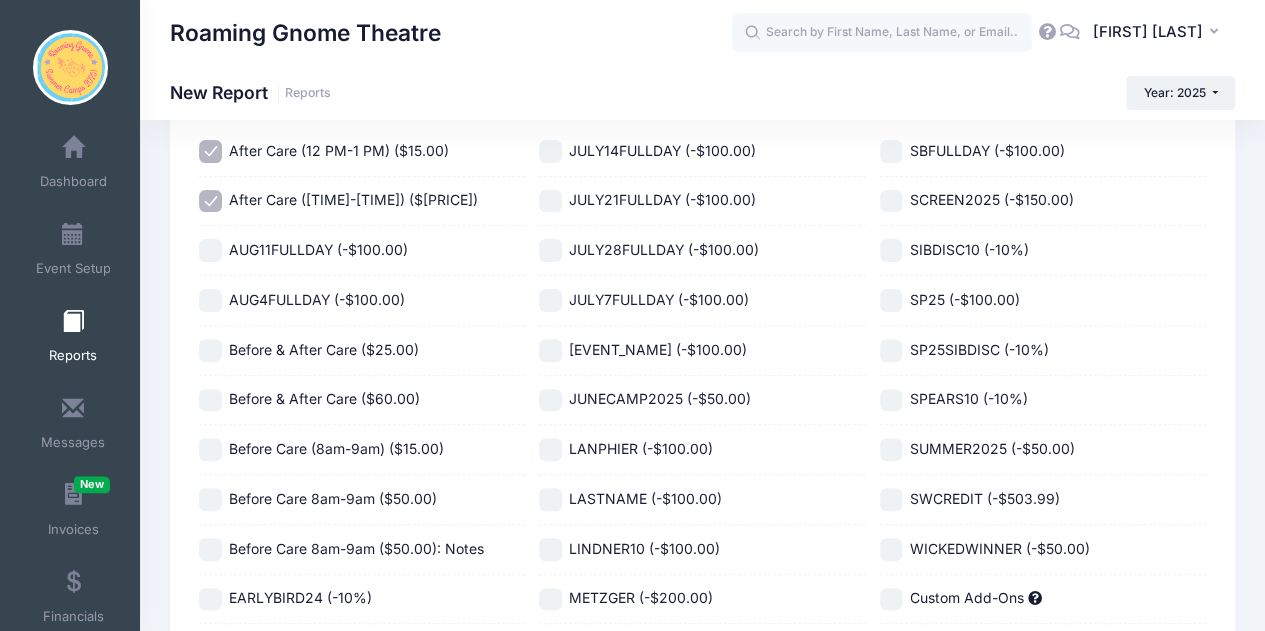 click on "Before & After Care ($25.00)" at bounding box center (210, 350) 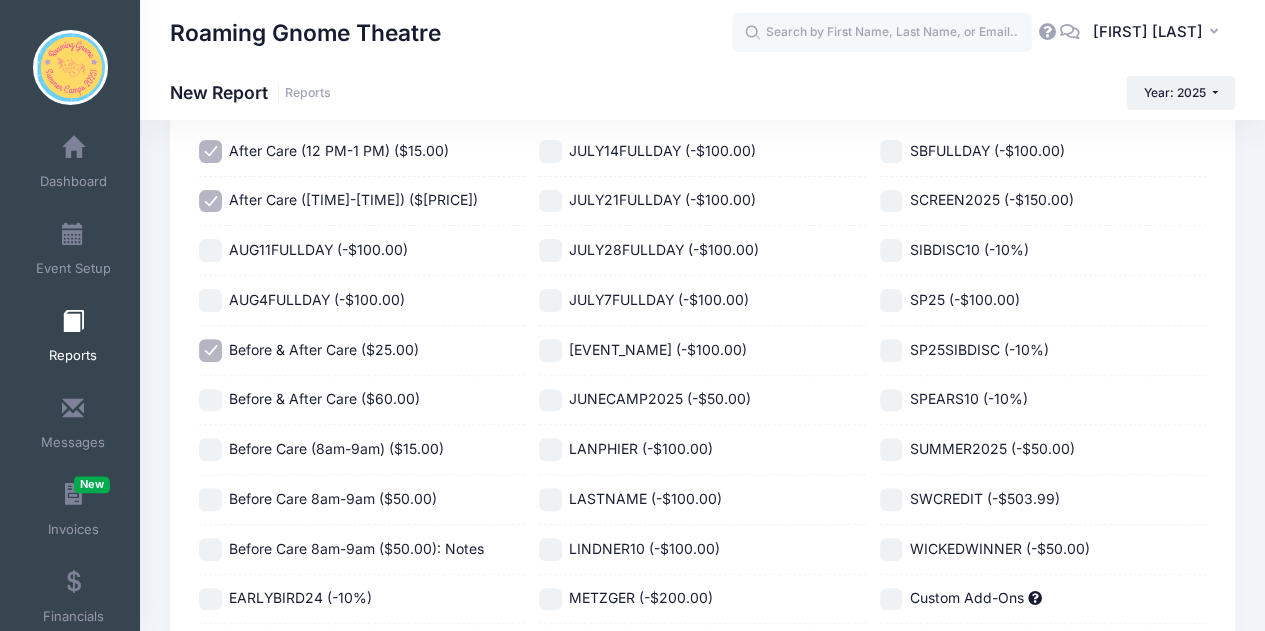 click on "Before & After Care ($60.00)" at bounding box center (210, 400) 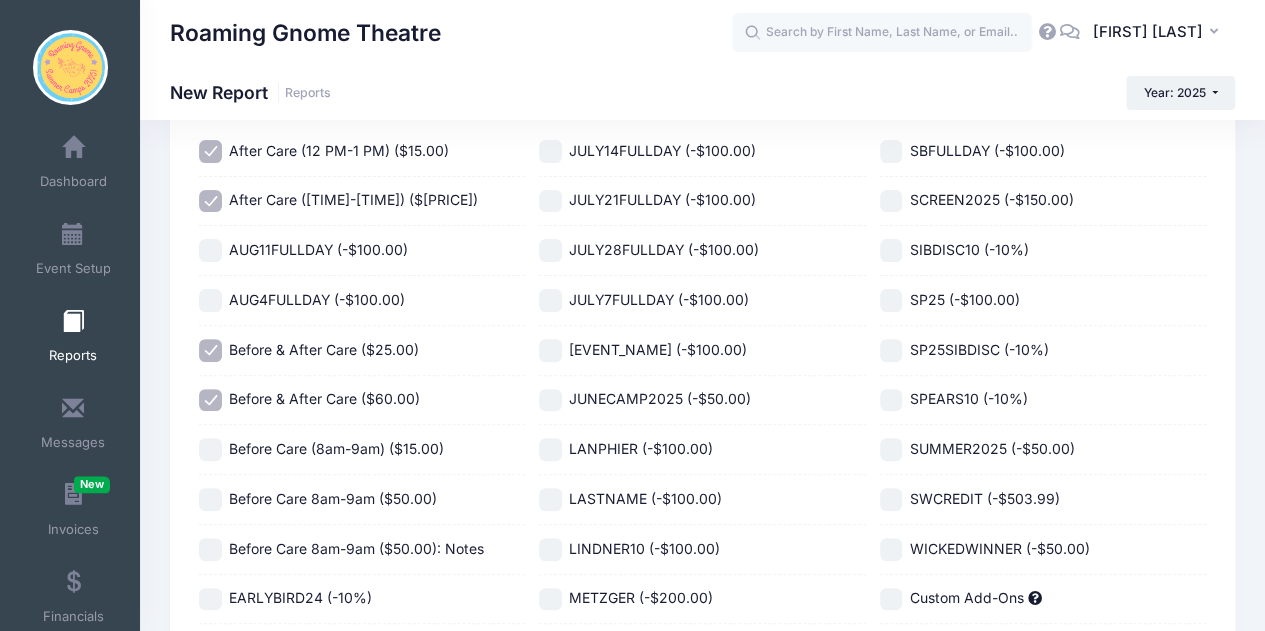 click on "Before Care (8am-9am) ($15.00)" at bounding box center [362, 450] 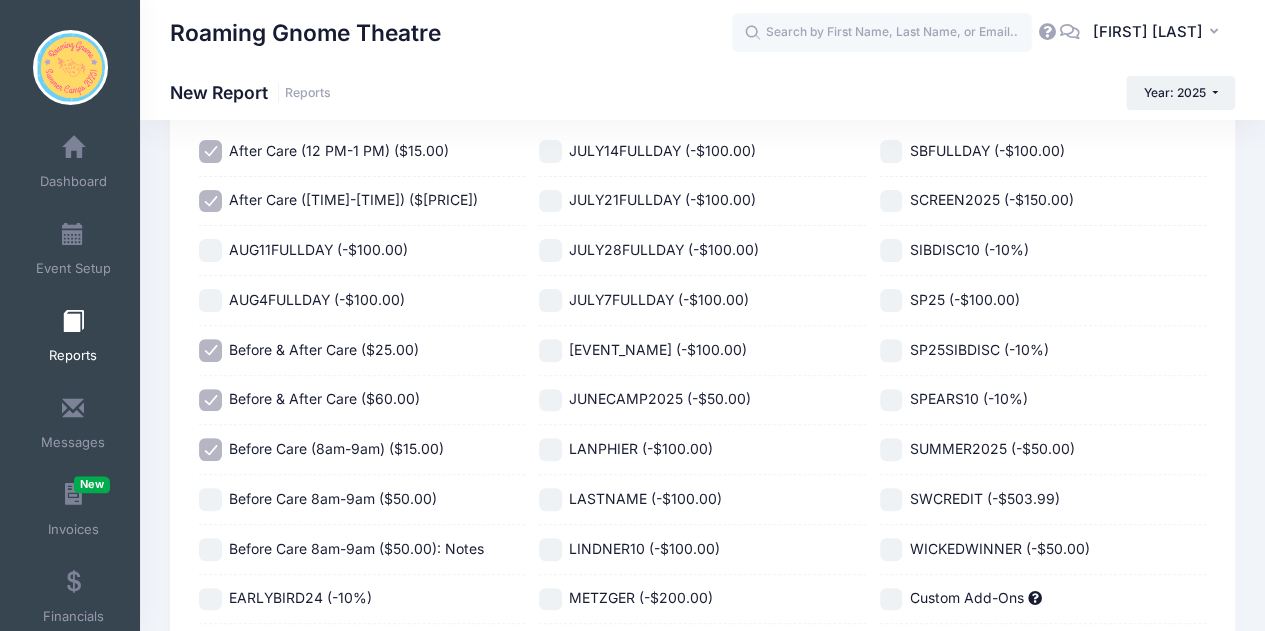 click on "Before Care (8am-9am) ($15.00)" at bounding box center (210, 449) 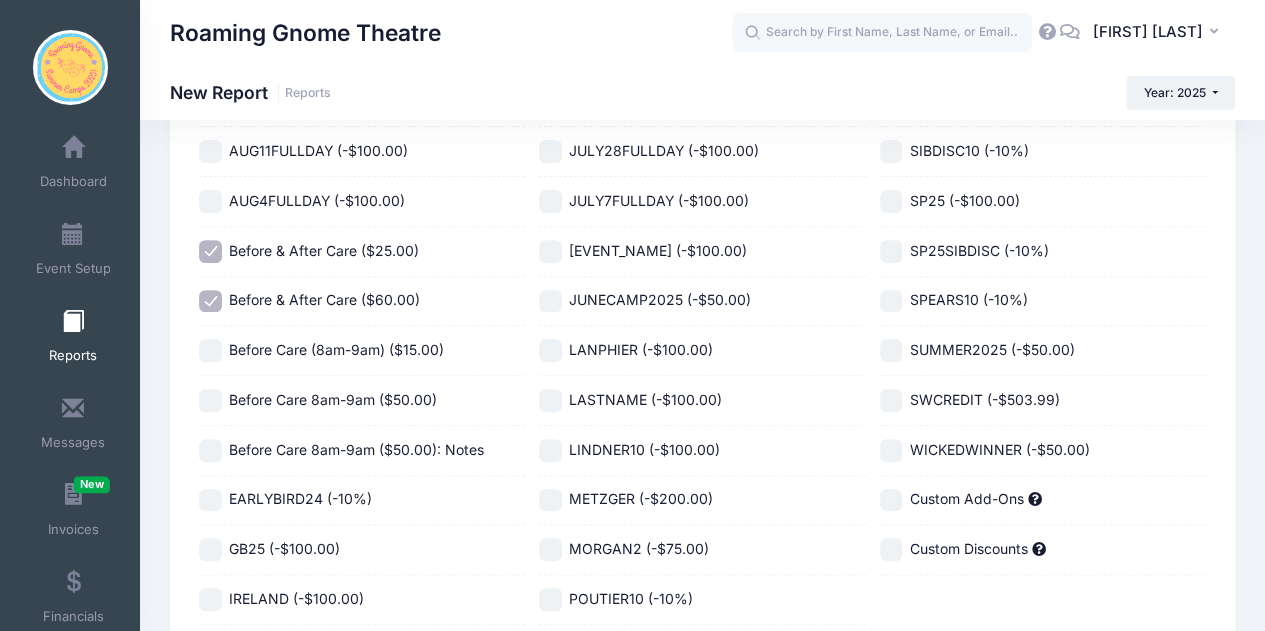 scroll, scrollTop: 251, scrollLeft: 0, axis: vertical 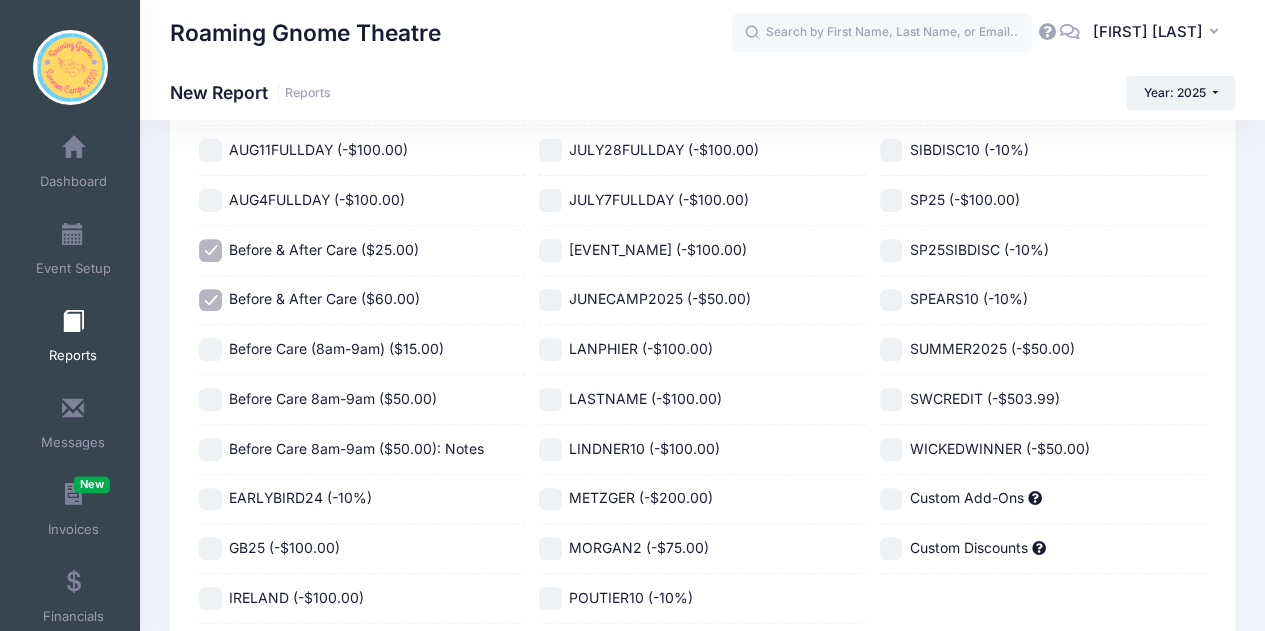 click on "Before Care 8am-9am ($50.00)" at bounding box center [210, 399] 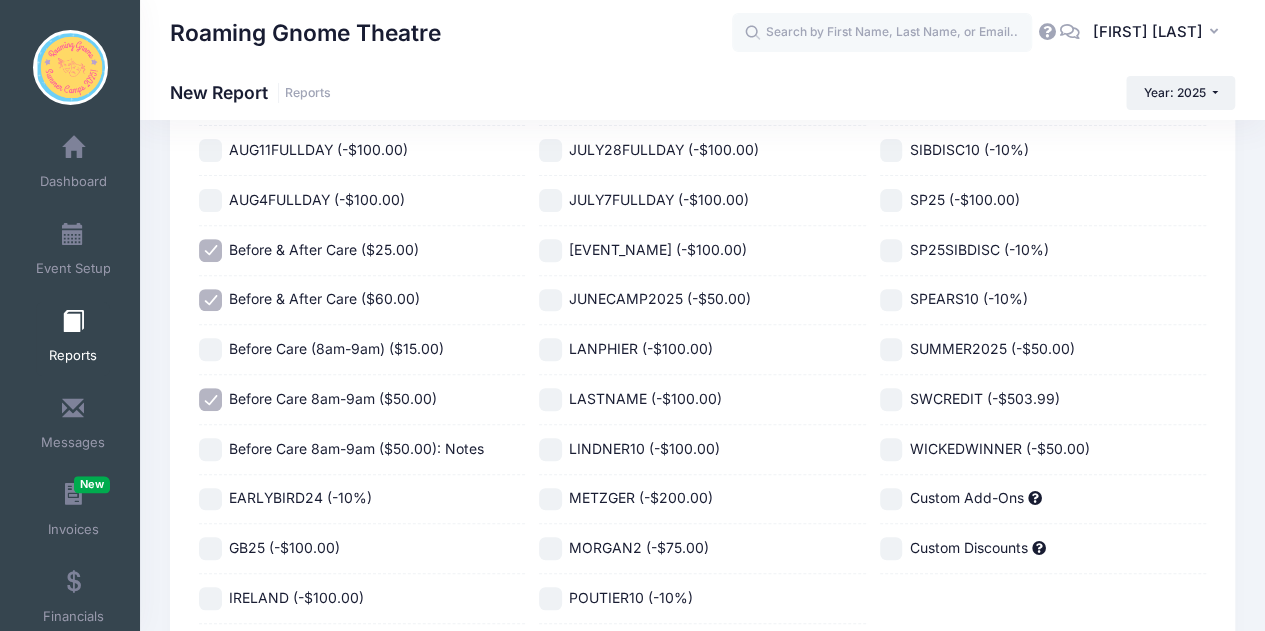 click on "Before Care 8am-9am ($50.00): Notes" at bounding box center (210, 449) 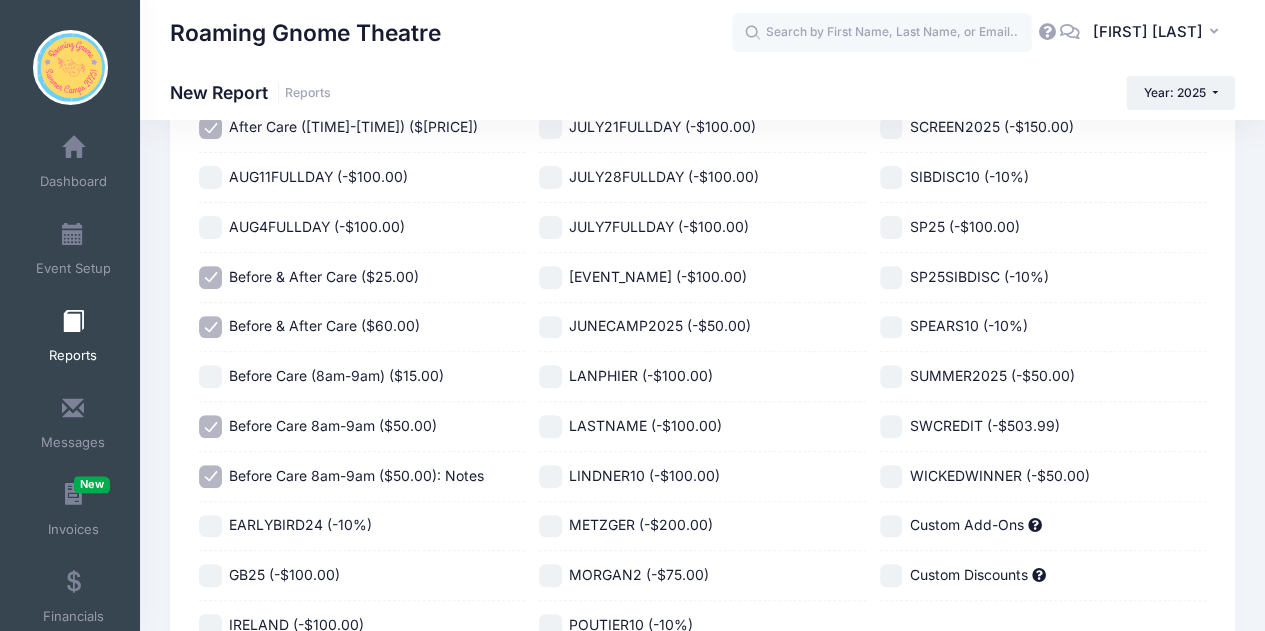 scroll, scrollTop: 186, scrollLeft: 0, axis: vertical 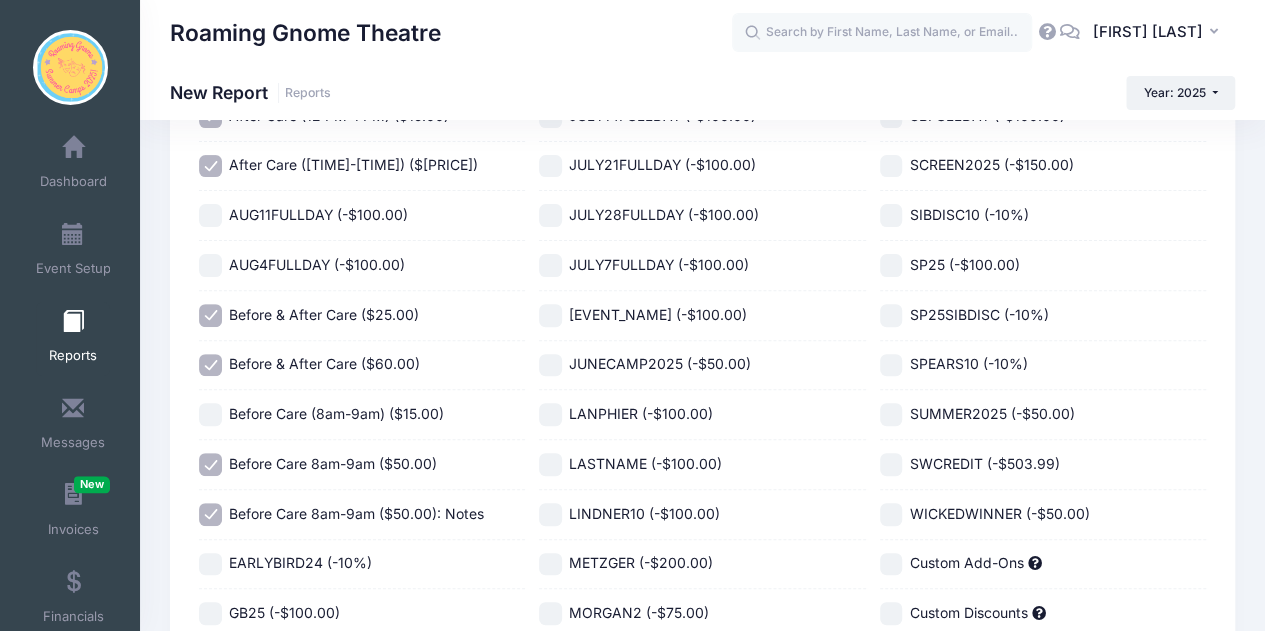 click on "Before & After Care ($25.00)" at bounding box center (210, 315) 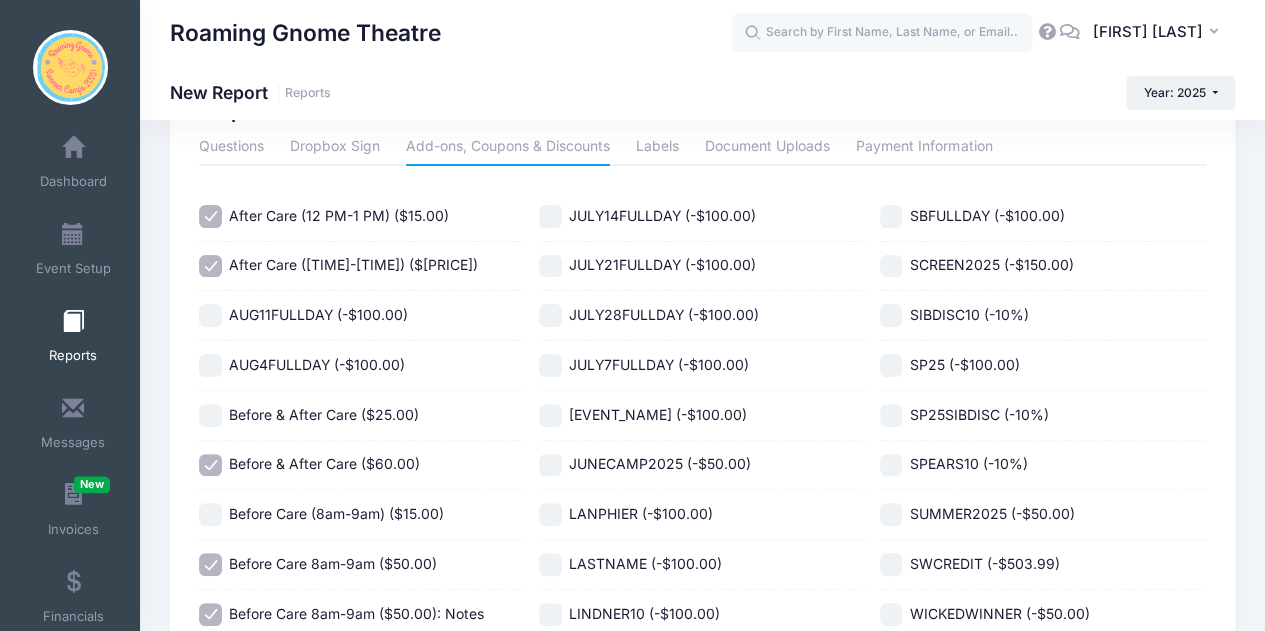 scroll, scrollTop: 76, scrollLeft: 0, axis: vertical 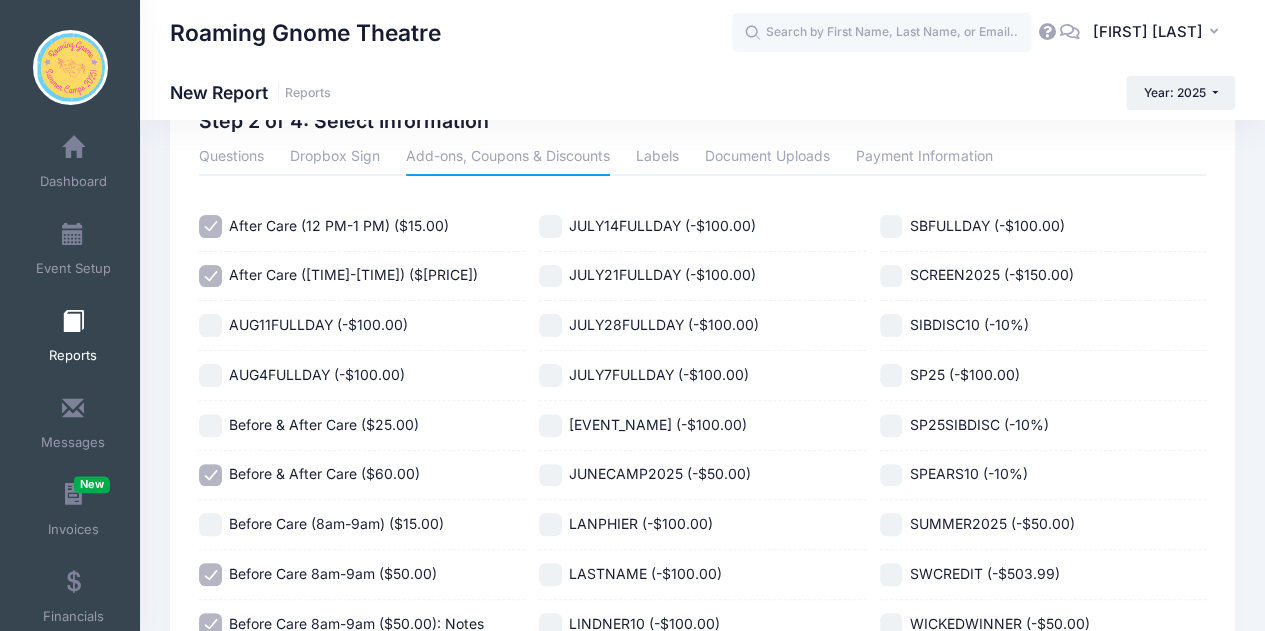 click on "After Care (12 PM-1 PM) ($15.00)" at bounding box center [210, 226] 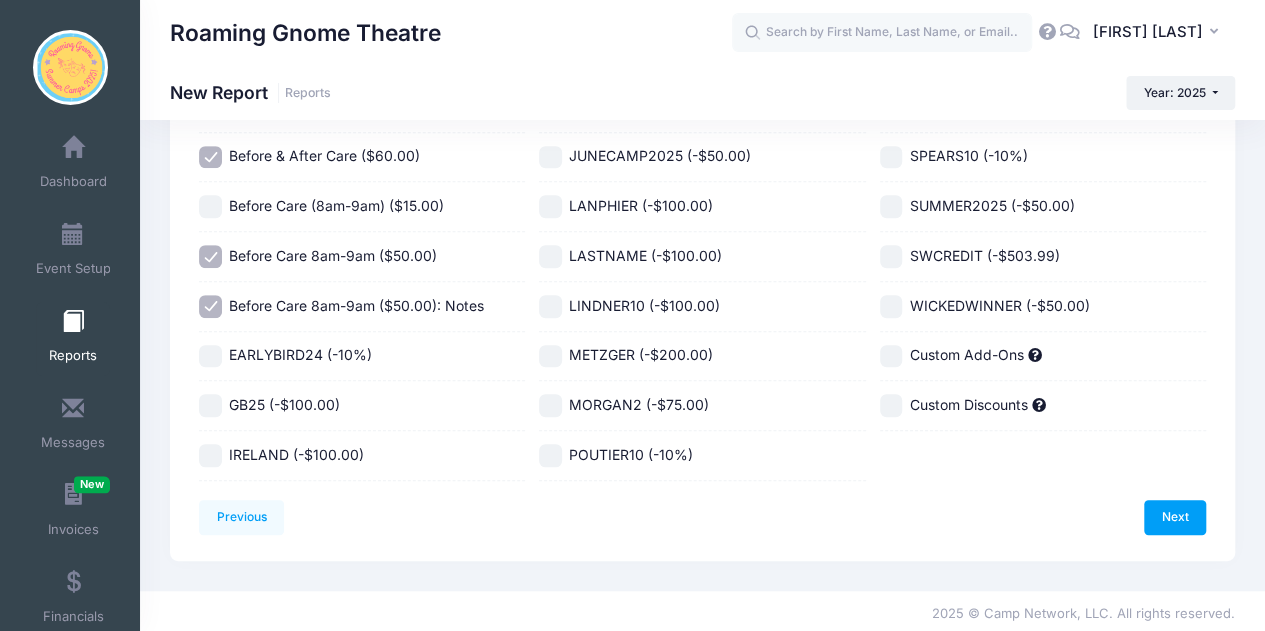 scroll, scrollTop: 394, scrollLeft: 0, axis: vertical 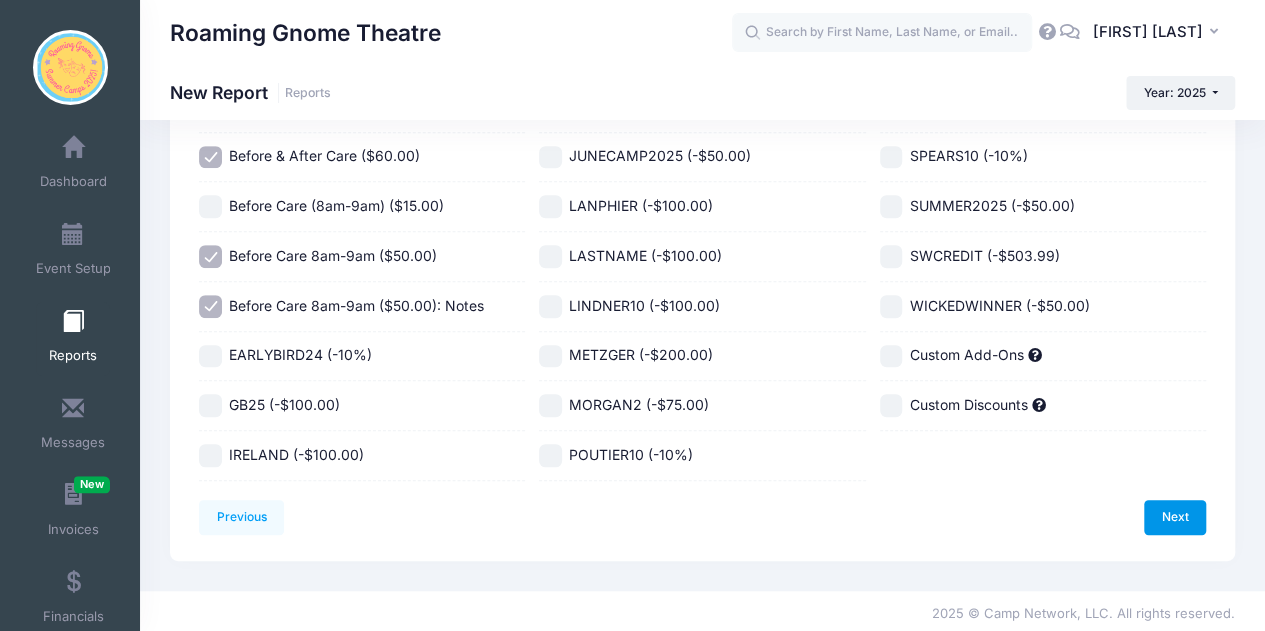 click on "Next" at bounding box center (1175, 517) 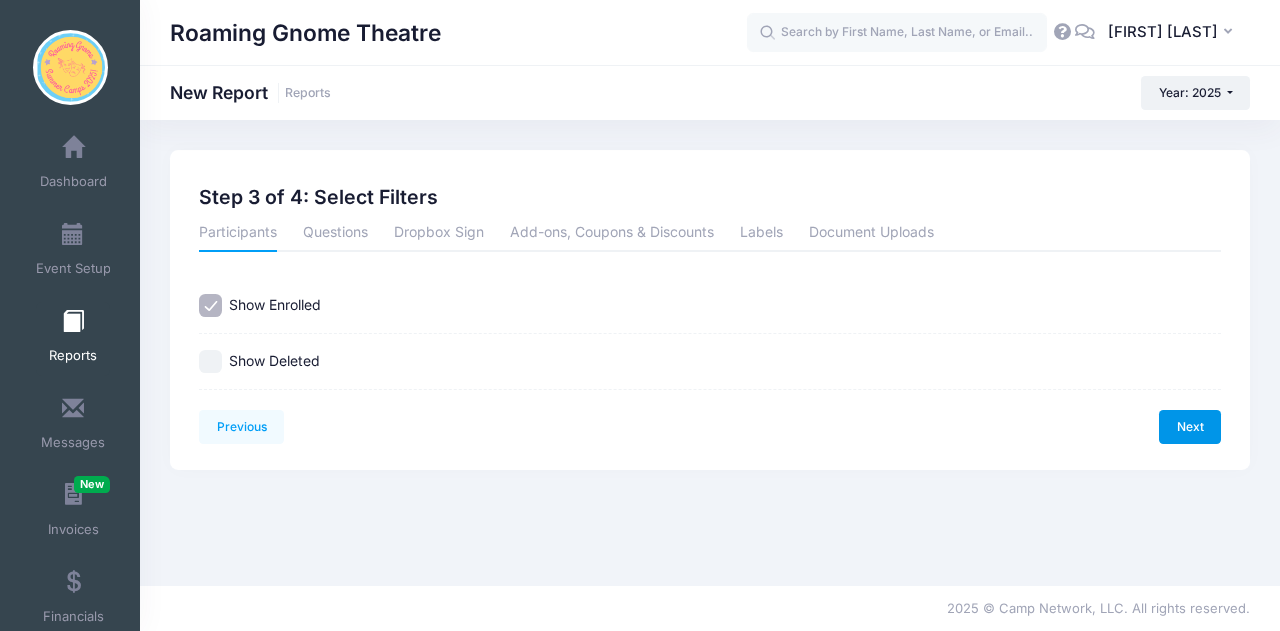 click on "Next" at bounding box center (1190, 427) 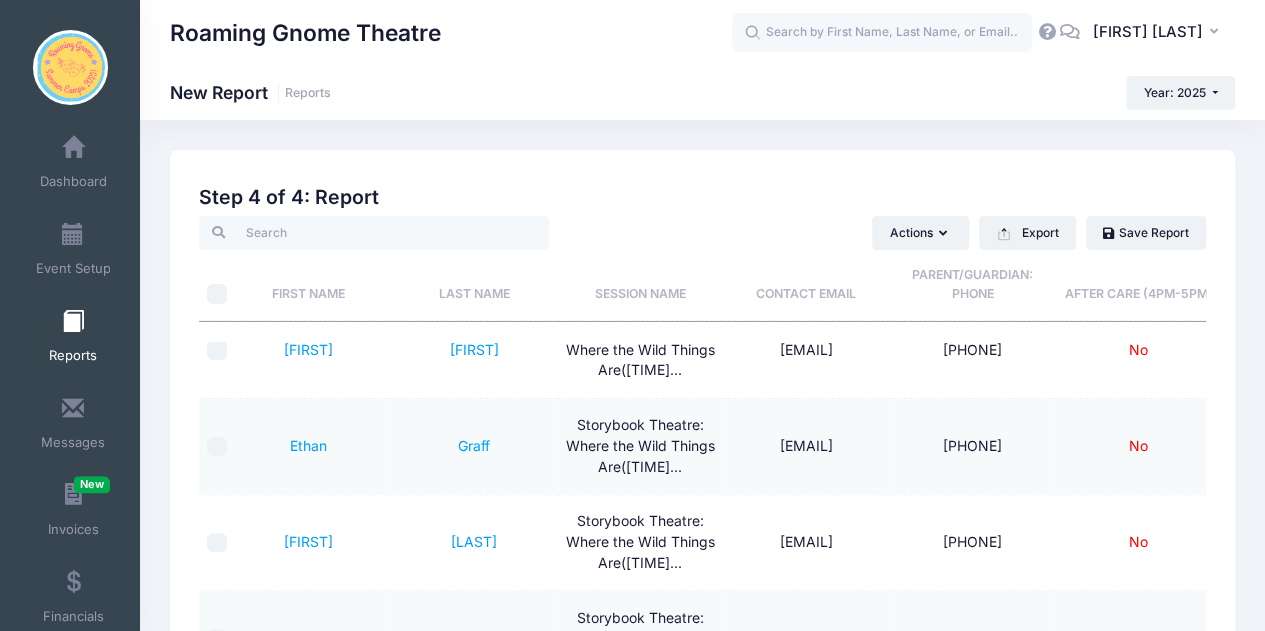 scroll, scrollTop: 4592, scrollLeft: 0, axis: vertical 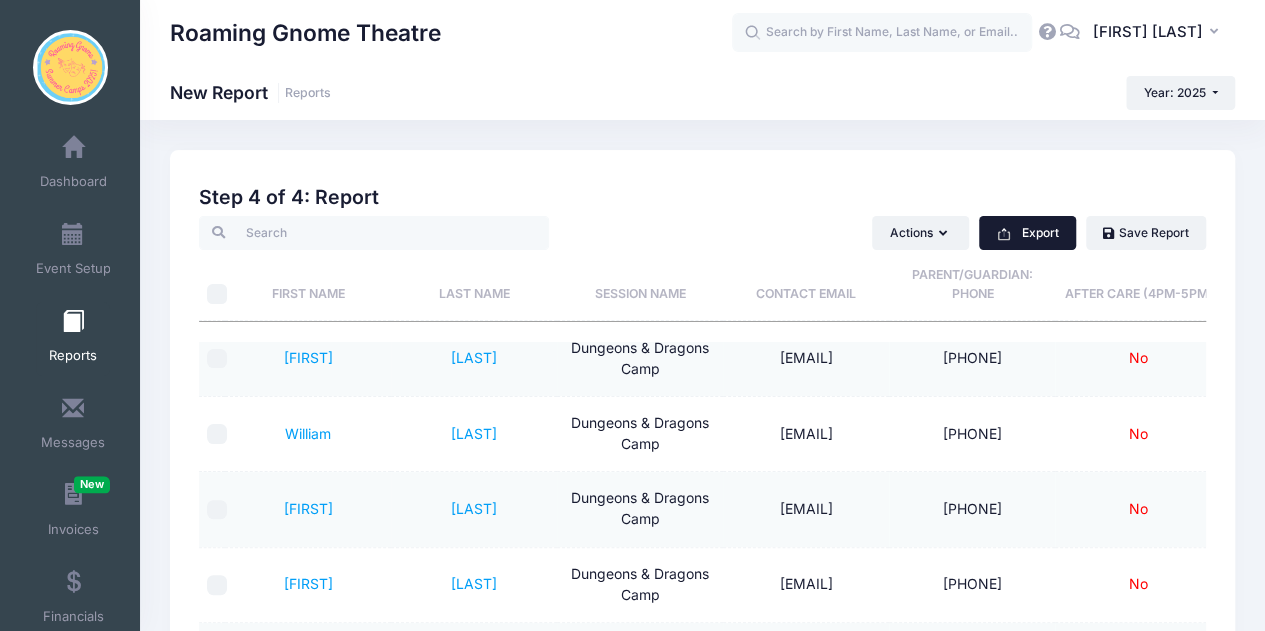 click on "Export" at bounding box center (1027, 233) 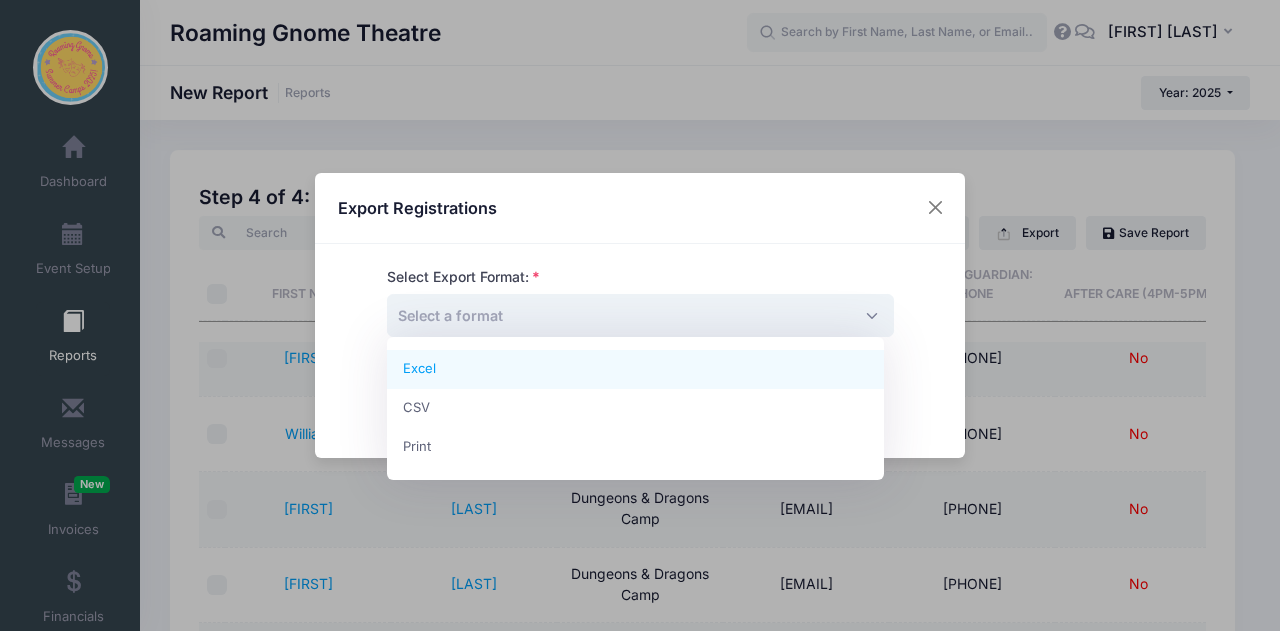 click on "Select a format" at bounding box center [640, 315] 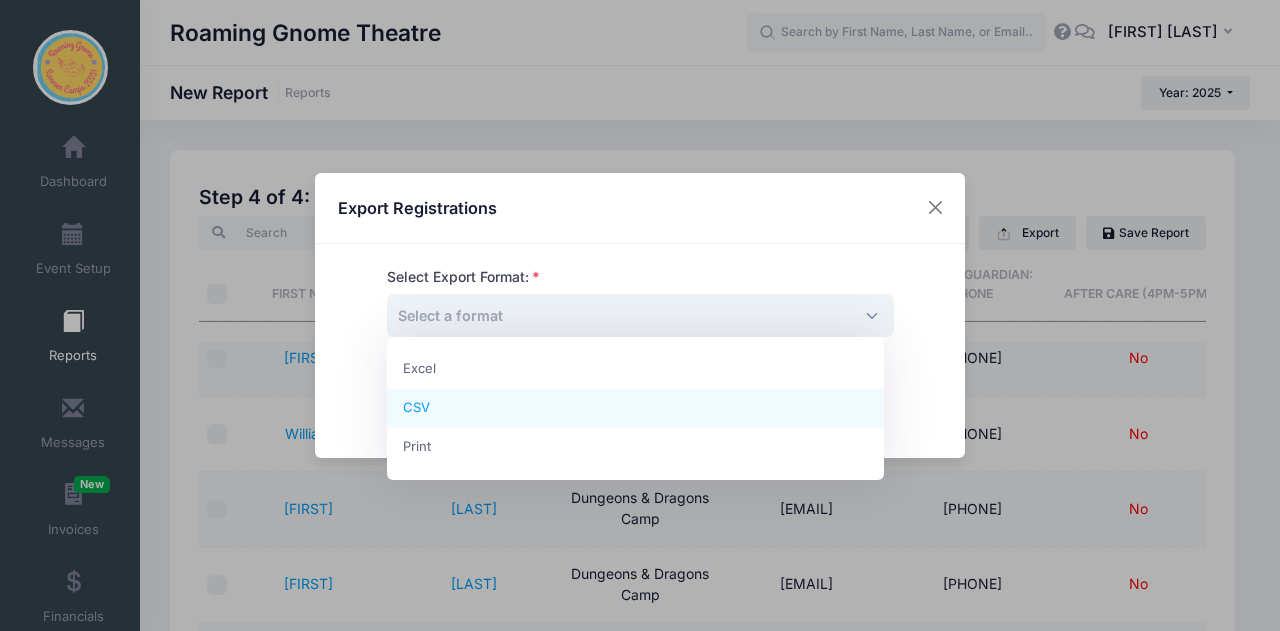 select on "csv" 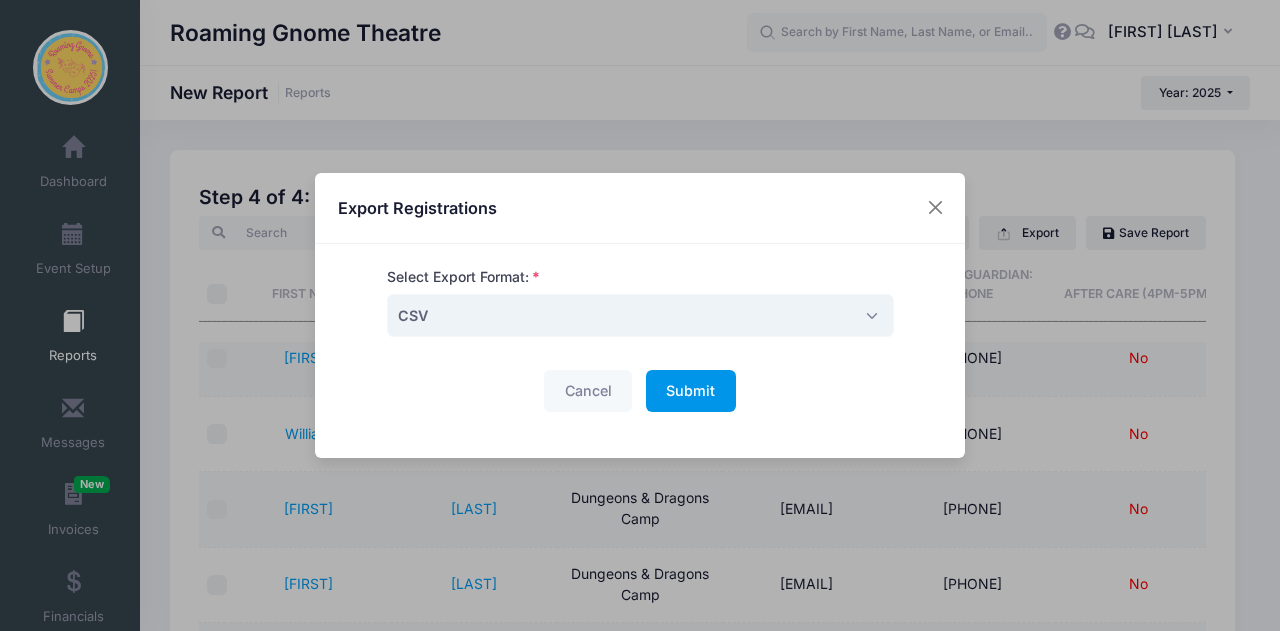 click on "Submit" at bounding box center (690, 390) 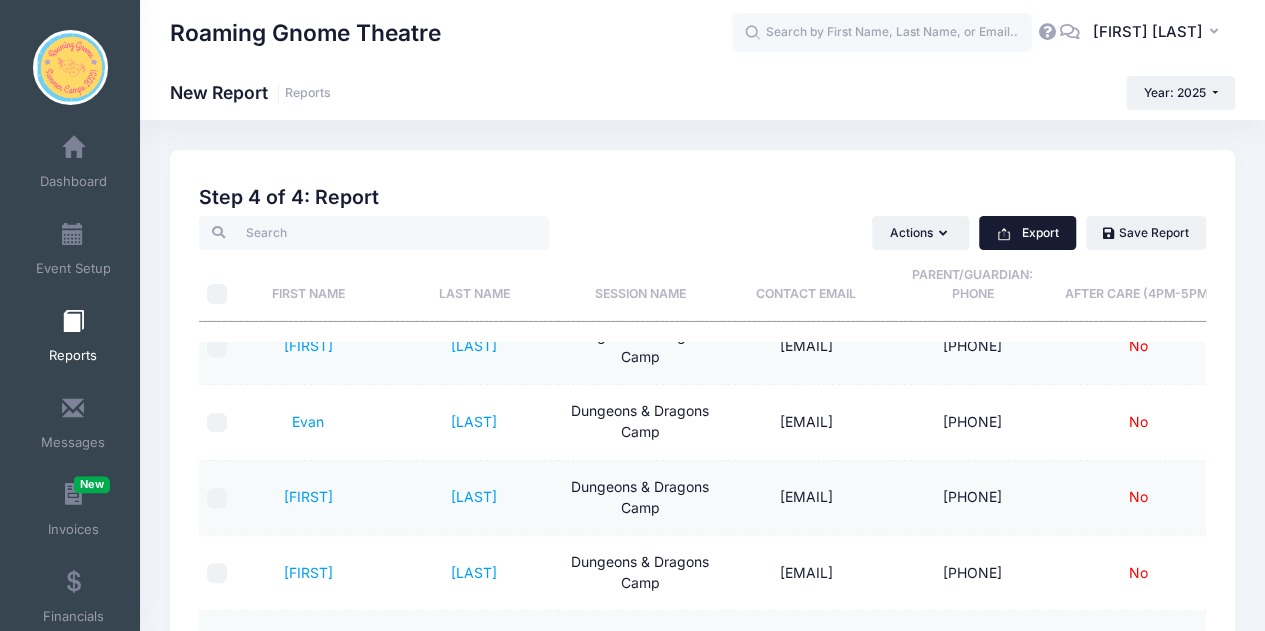 scroll, scrollTop: 0, scrollLeft: 0, axis: both 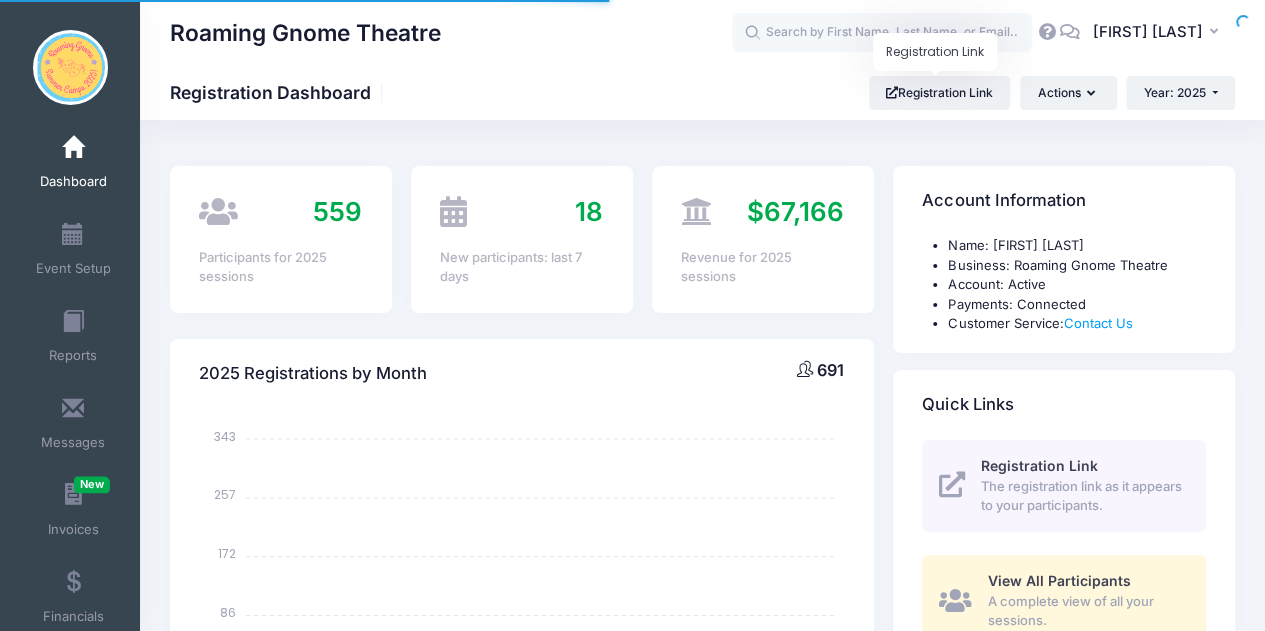 select 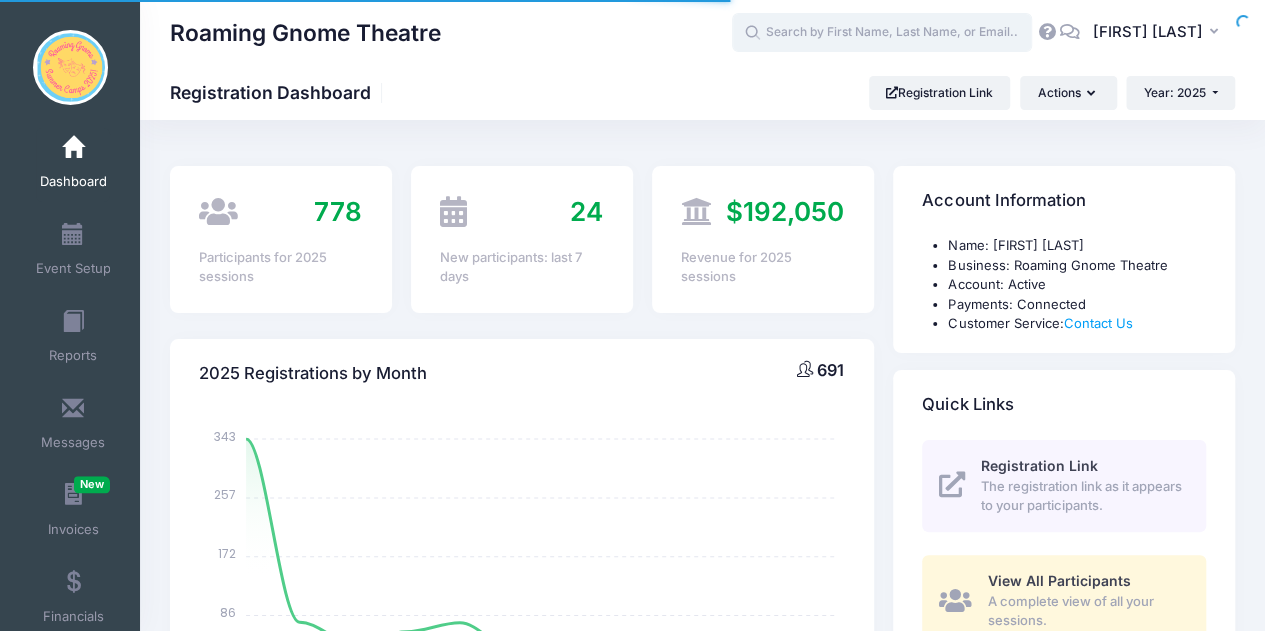 click at bounding box center [882, 33] 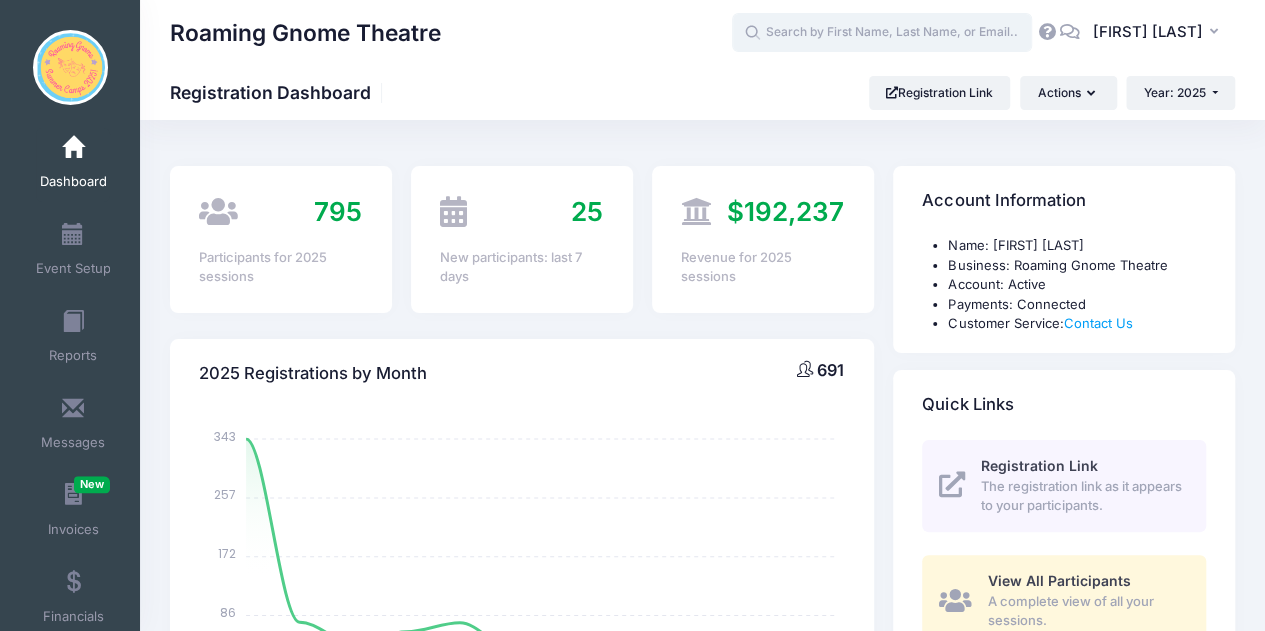 click at bounding box center [882, 33] 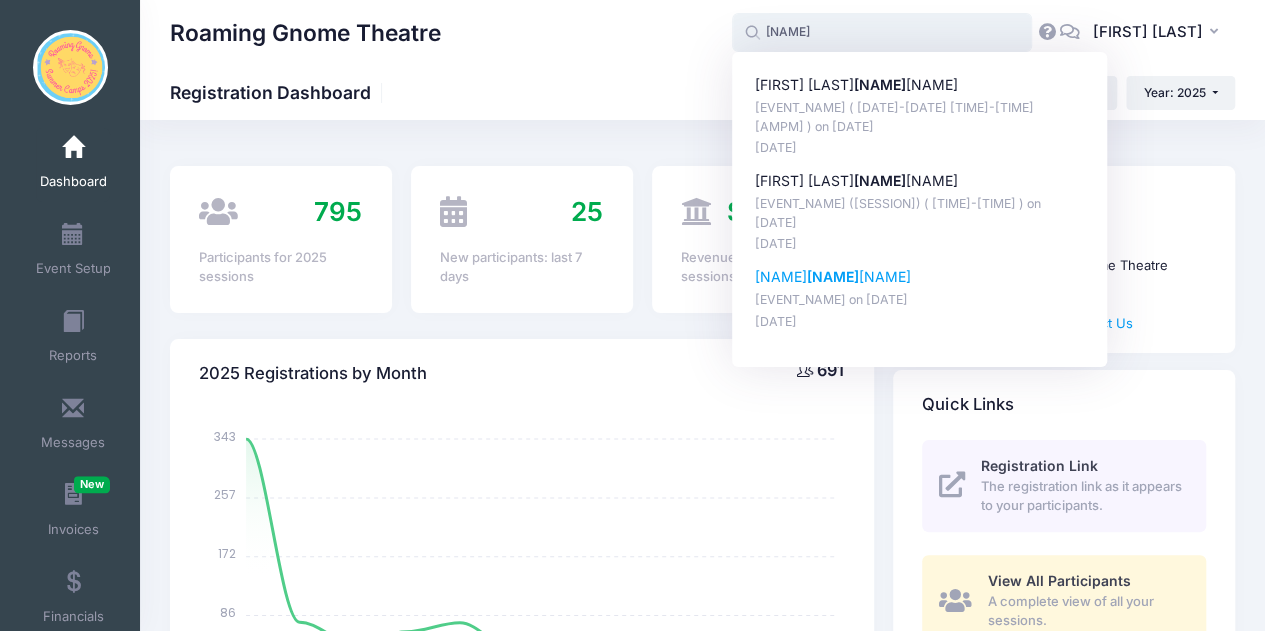 click on "Olen  Outh avong" at bounding box center [920, 277] 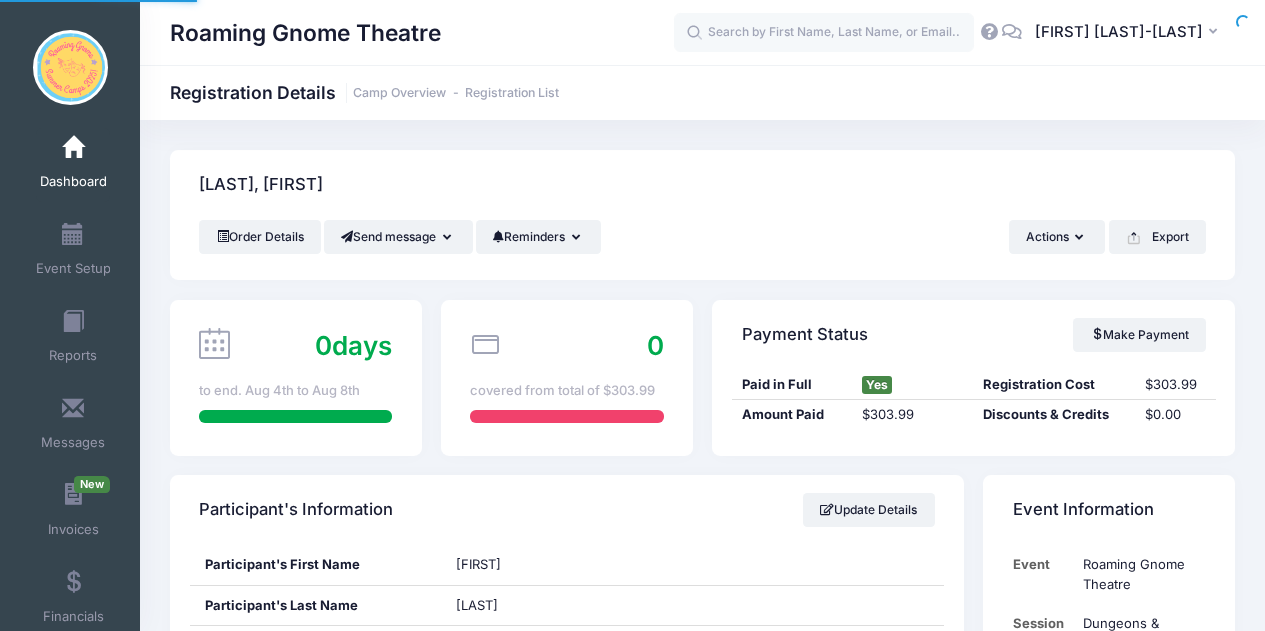 scroll, scrollTop: 0, scrollLeft: 0, axis: both 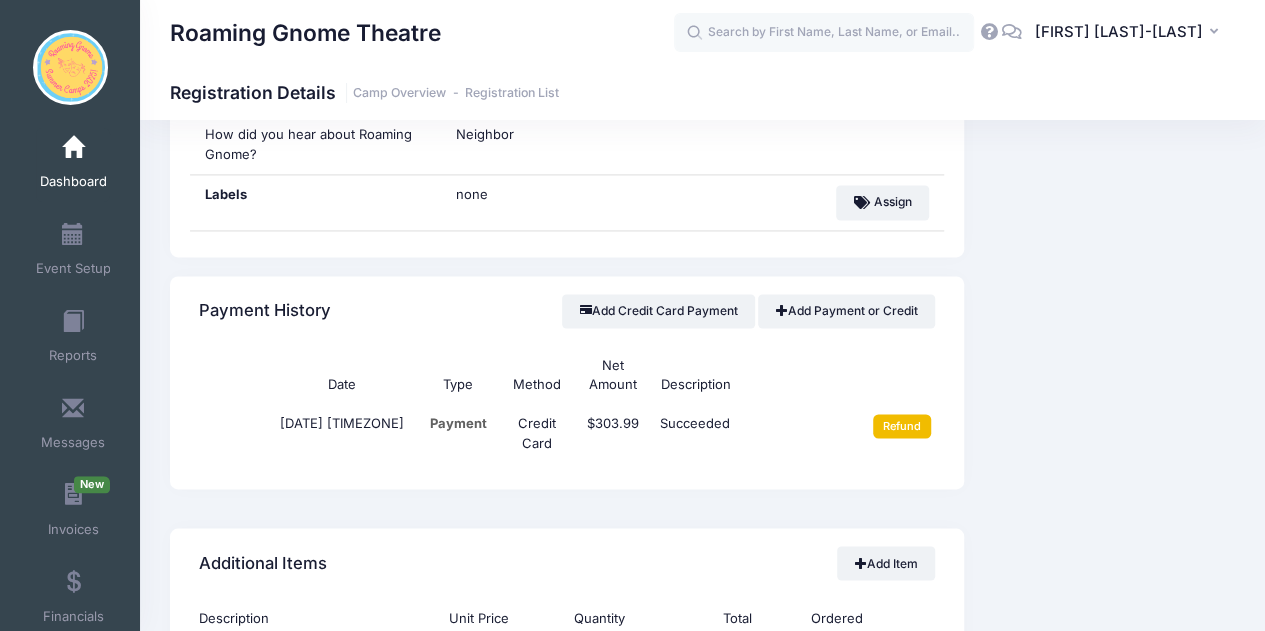 click on "Refund" at bounding box center [902, 426] 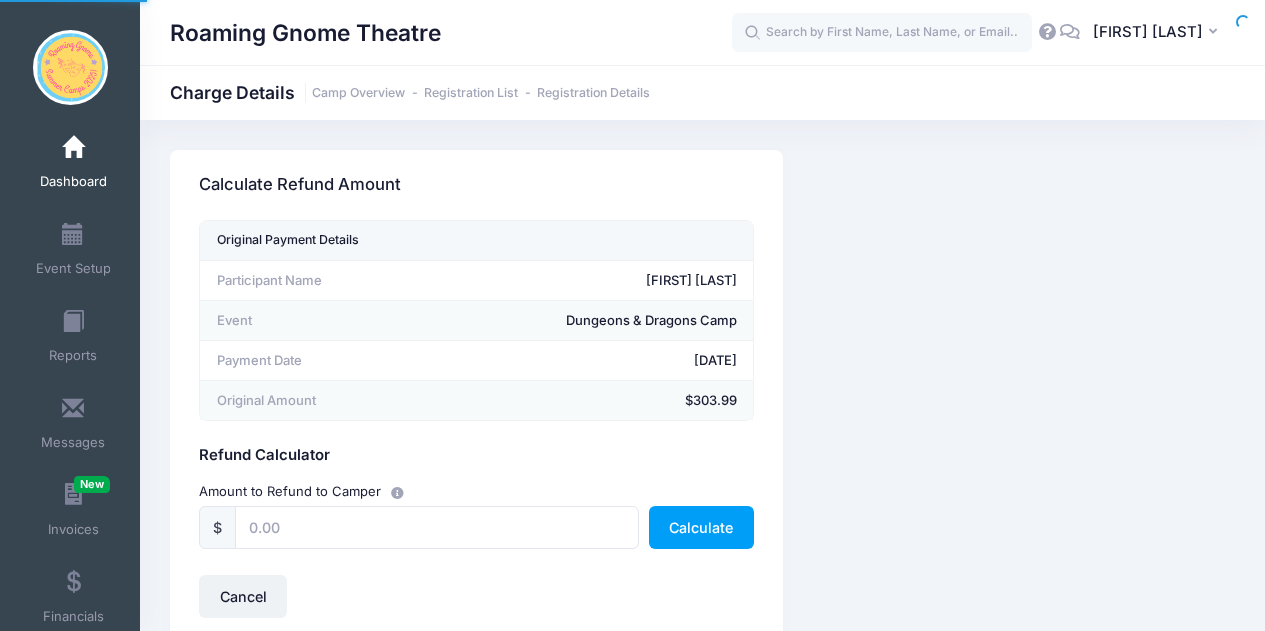 scroll, scrollTop: 0, scrollLeft: 0, axis: both 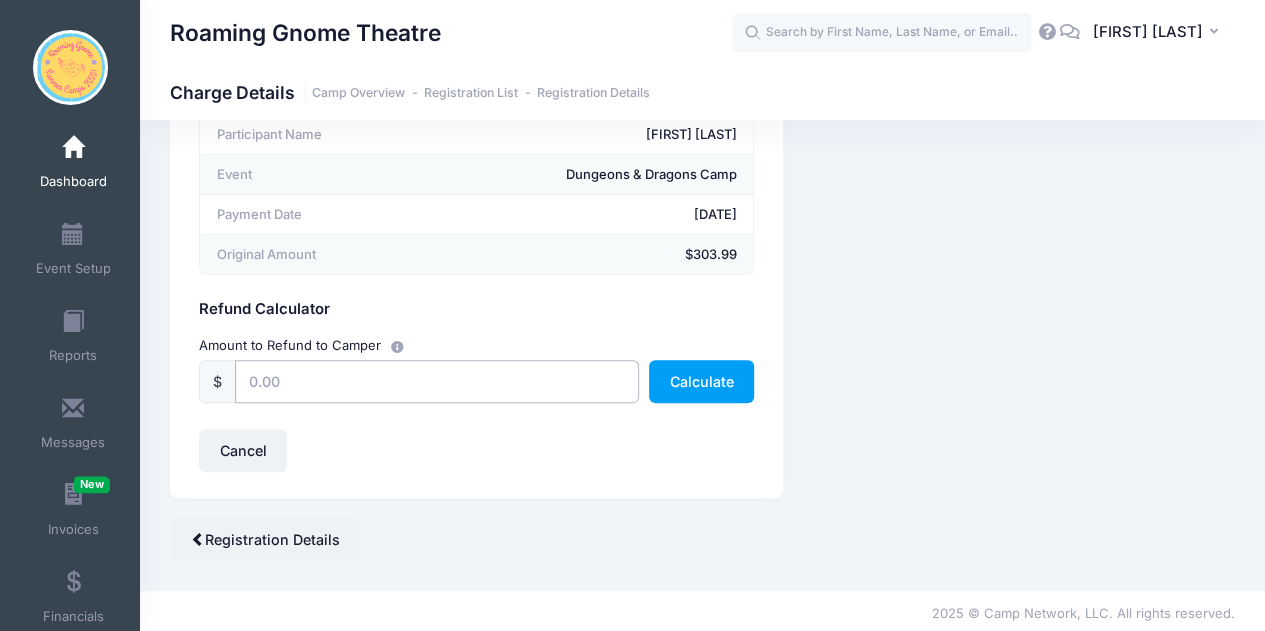 click at bounding box center [437, 381] 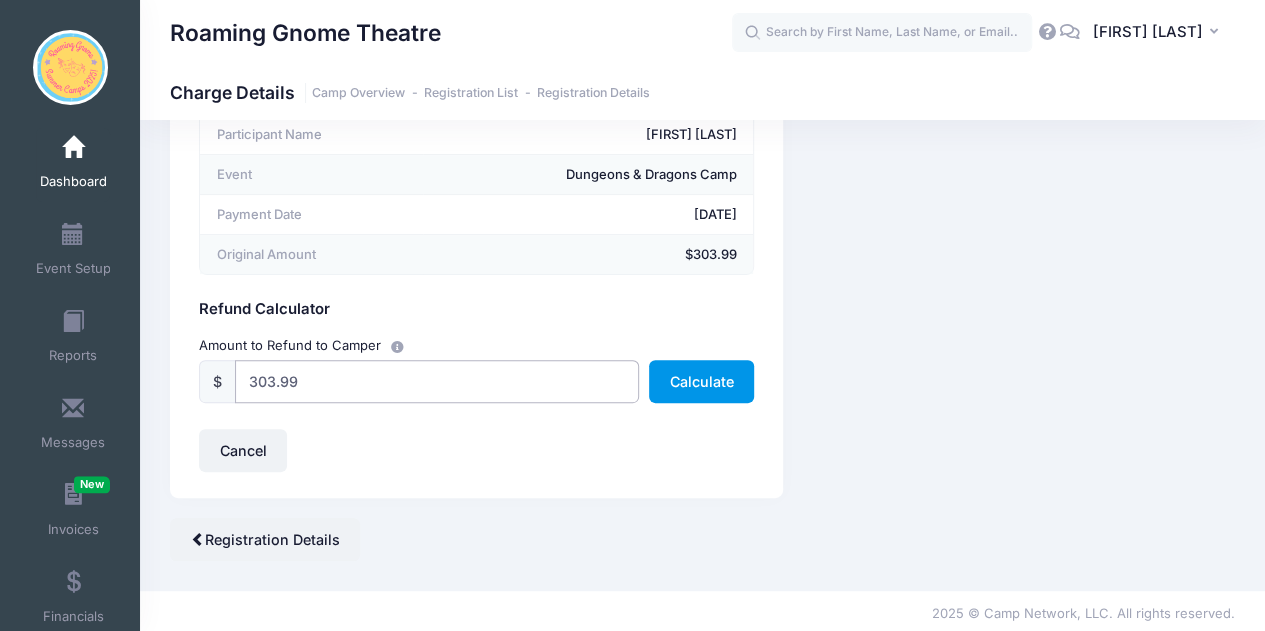 type on "303.99" 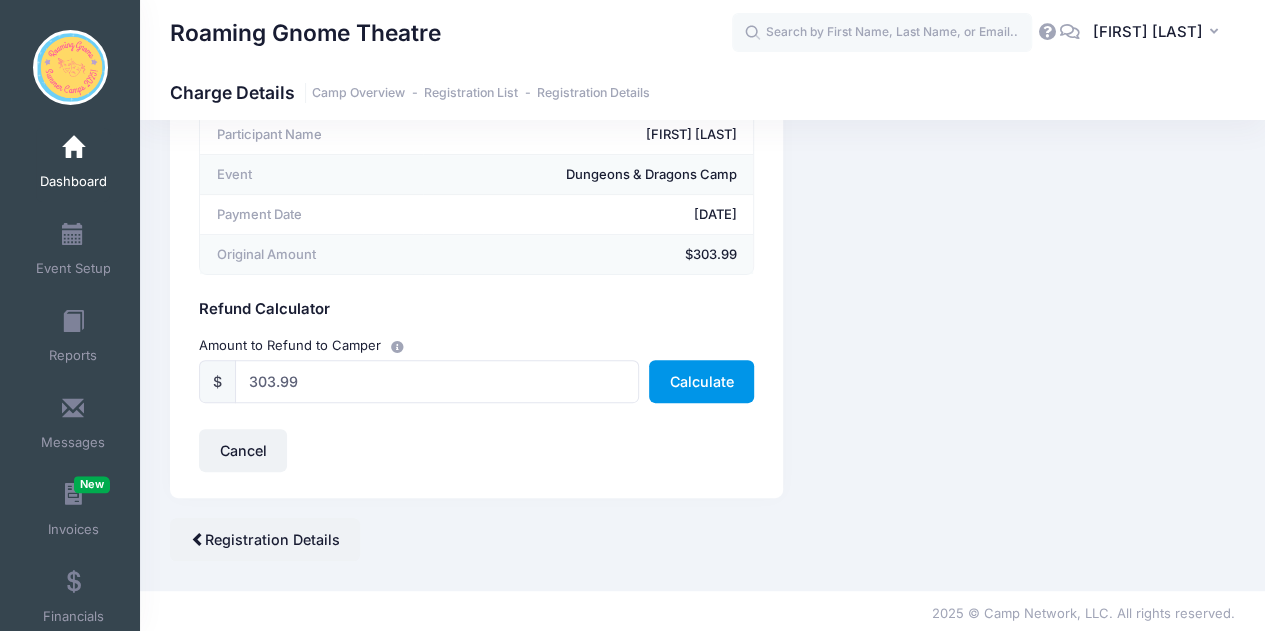 click on "Calculate" at bounding box center (701, 381) 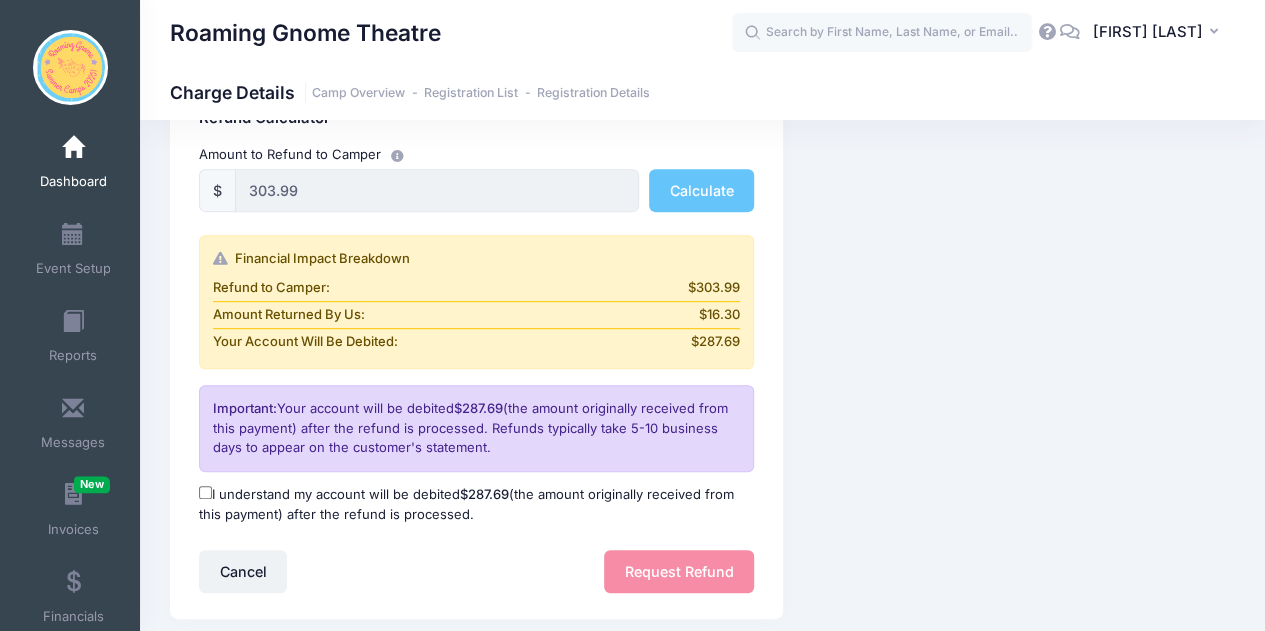 scroll, scrollTop: 340, scrollLeft: 0, axis: vertical 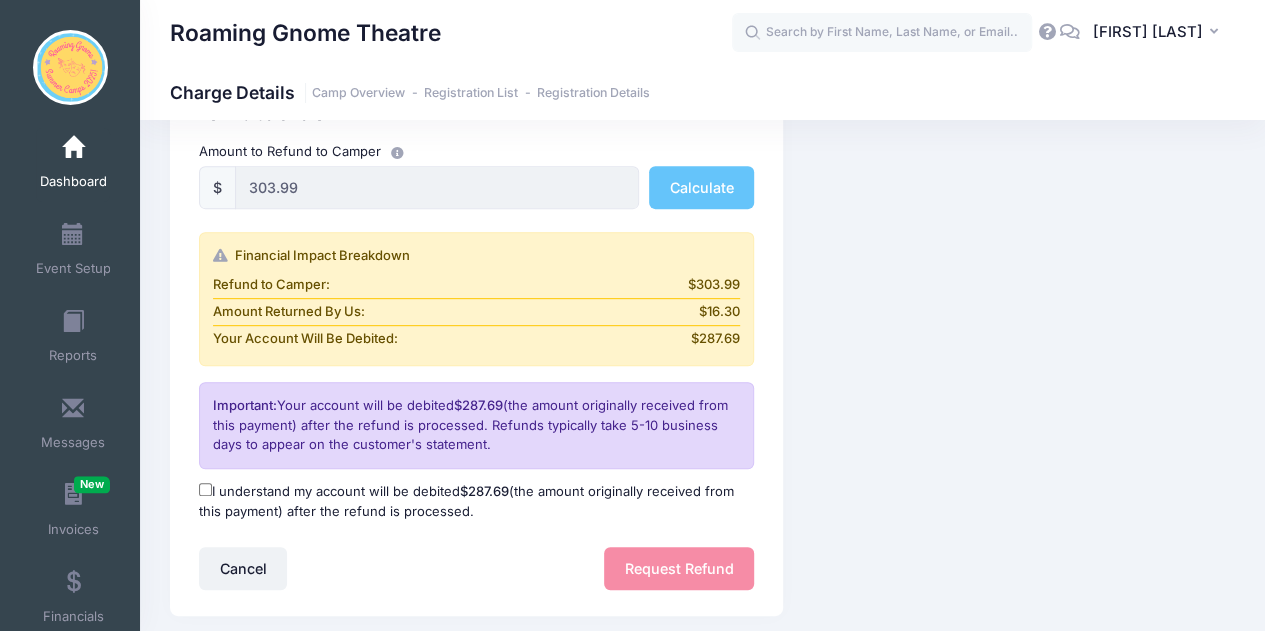 click on "I understand my account will be debited  $287.69  (the amount originally received from this payment) after the refund is processed." at bounding box center [205, 489] 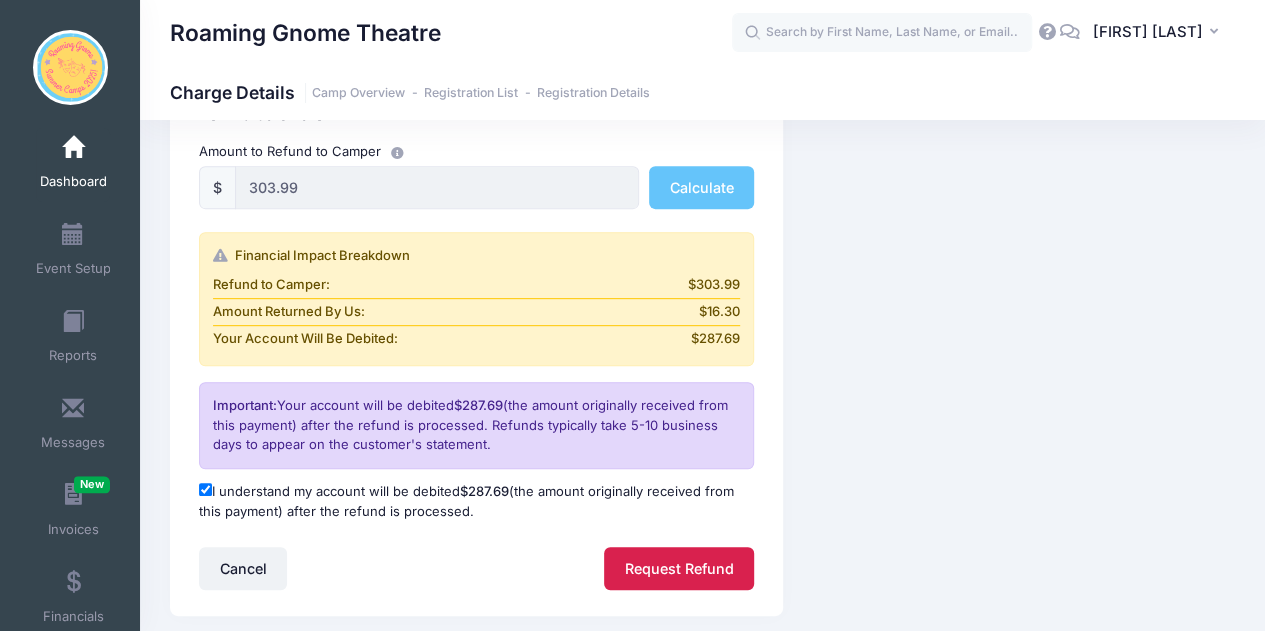 click on "Request Refund" at bounding box center (679, 568) 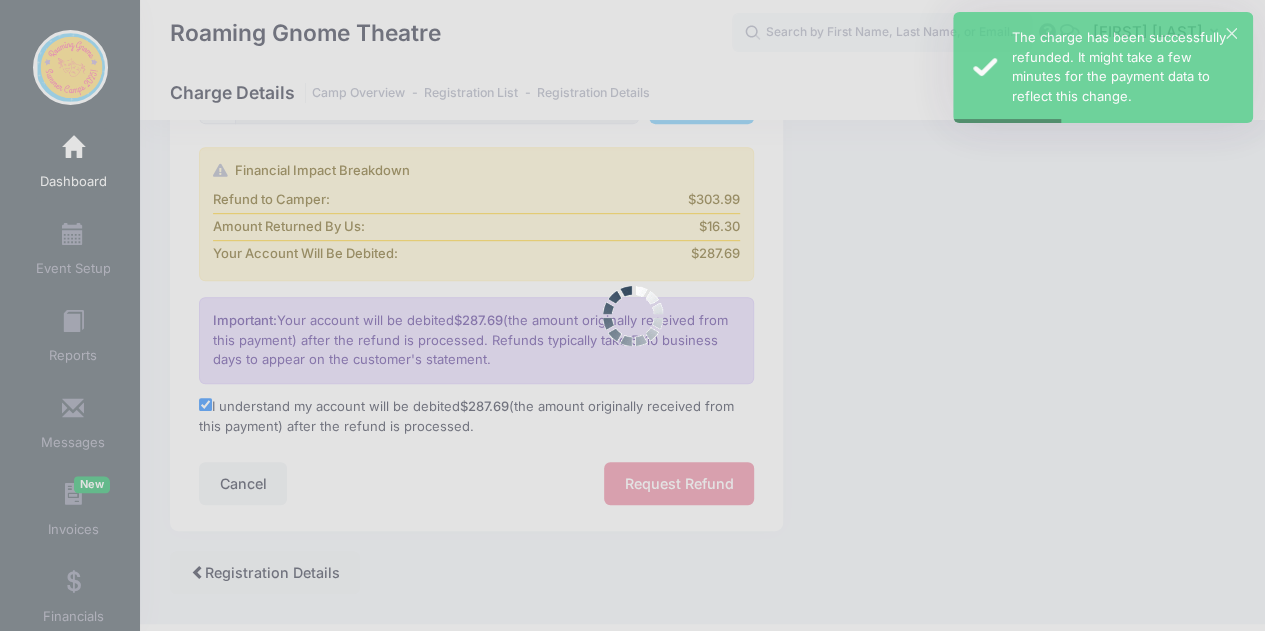 scroll, scrollTop: 459, scrollLeft: 0, axis: vertical 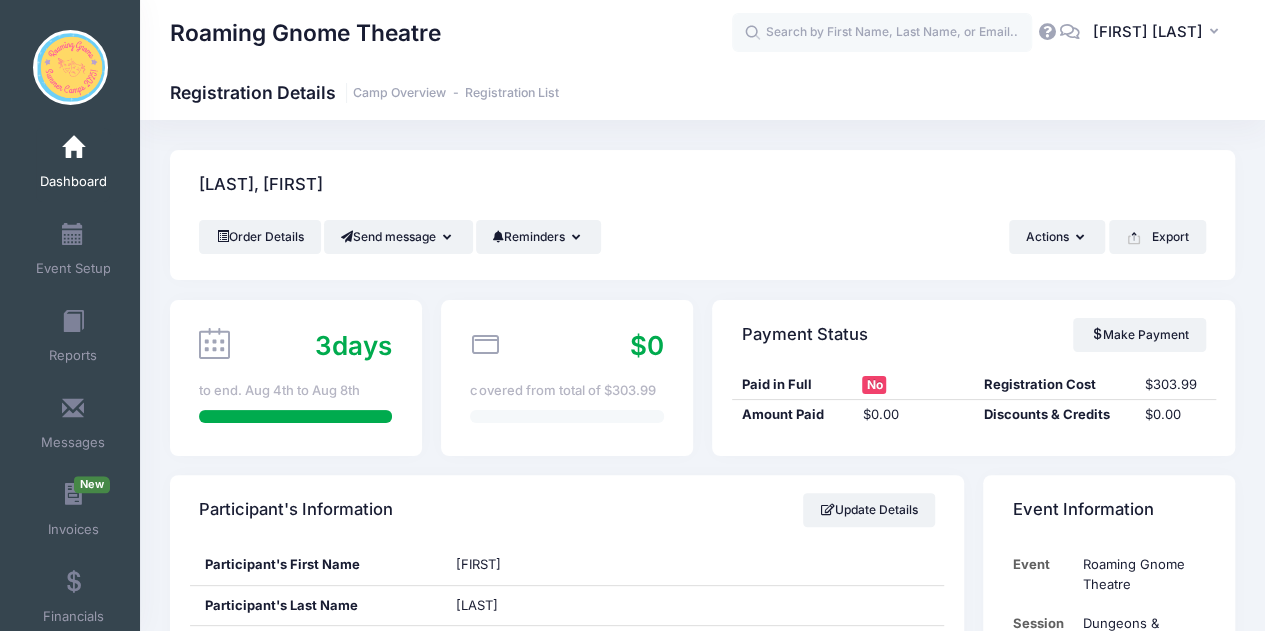 click on "Dashboard" at bounding box center [73, 182] 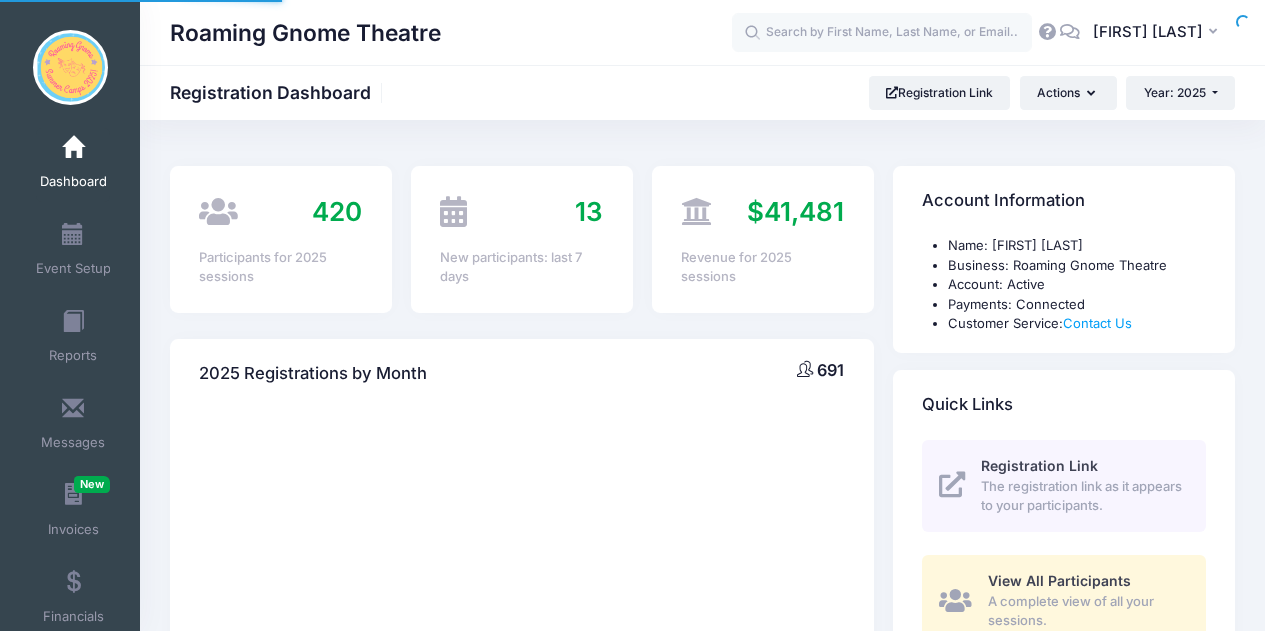 scroll, scrollTop: 0, scrollLeft: 0, axis: both 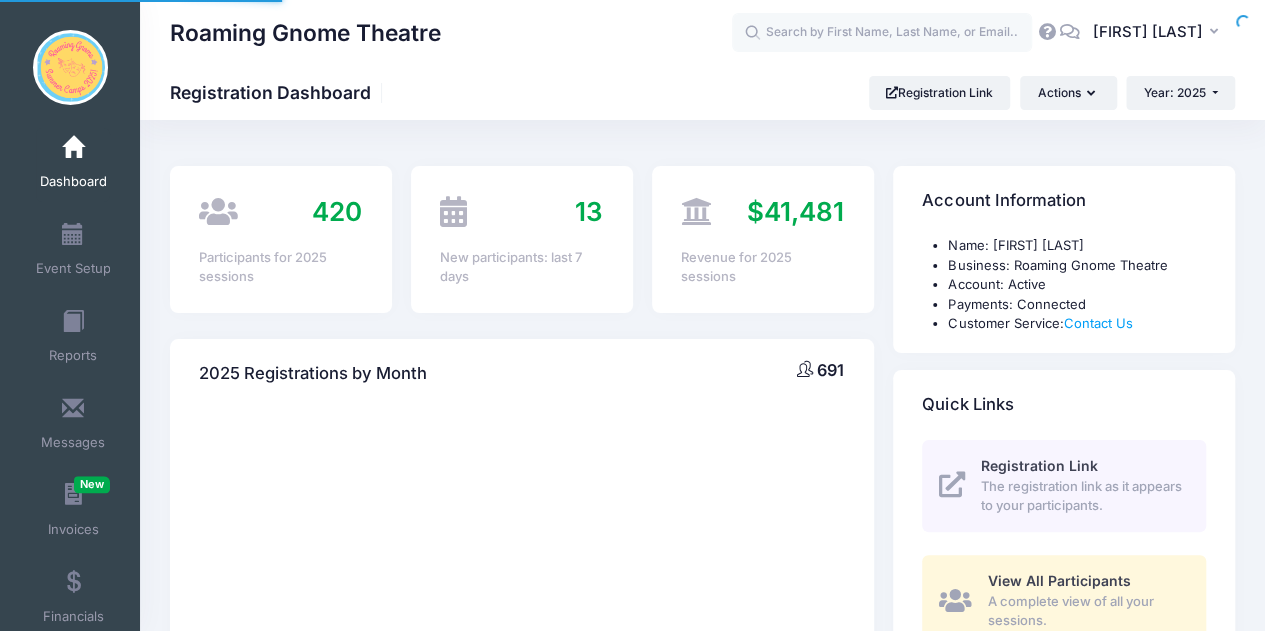 select 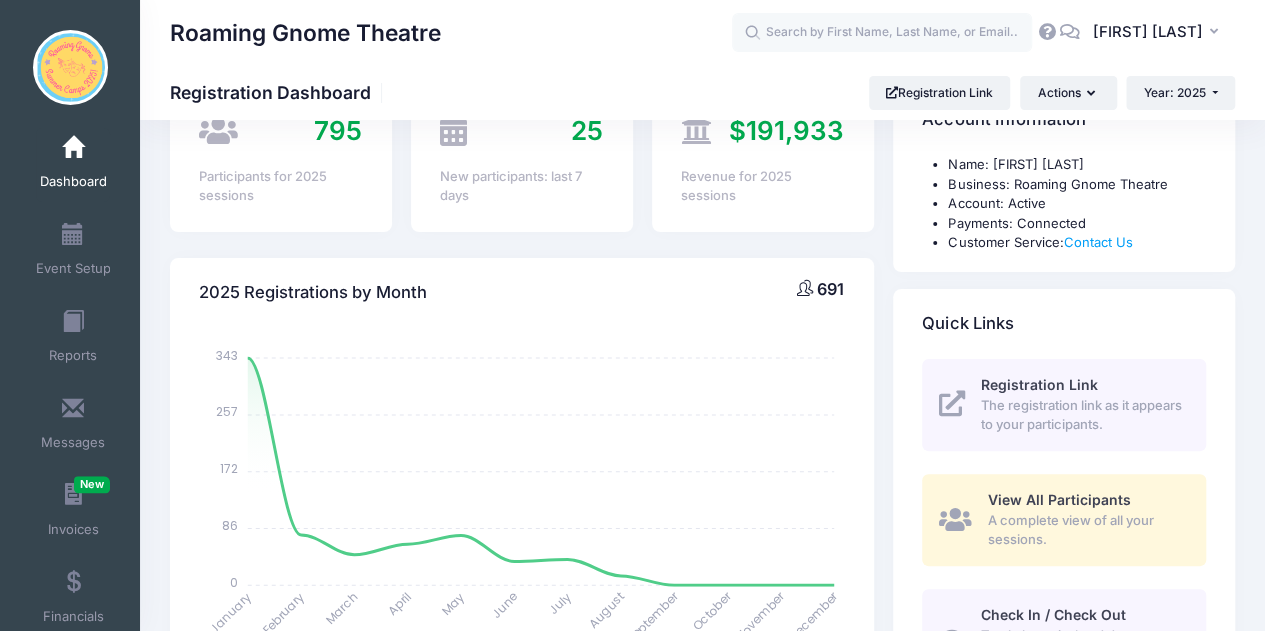 scroll, scrollTop: 82, scrollLeft: 0, axis: vertical 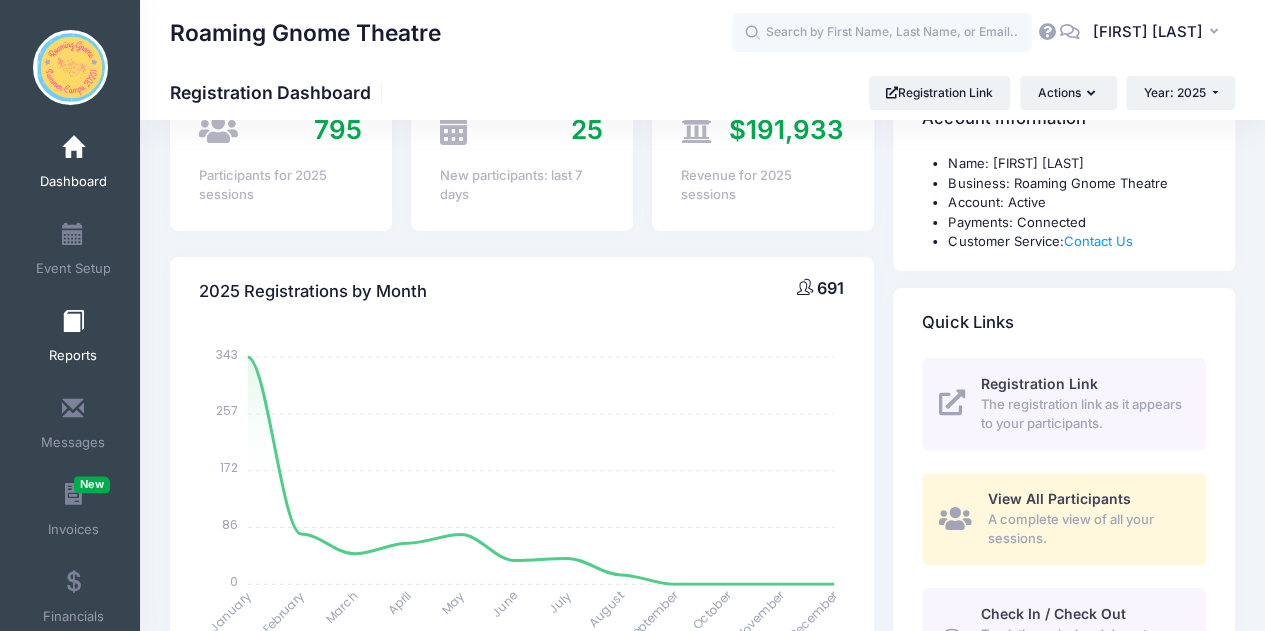 click at bounding box center [73, 322] 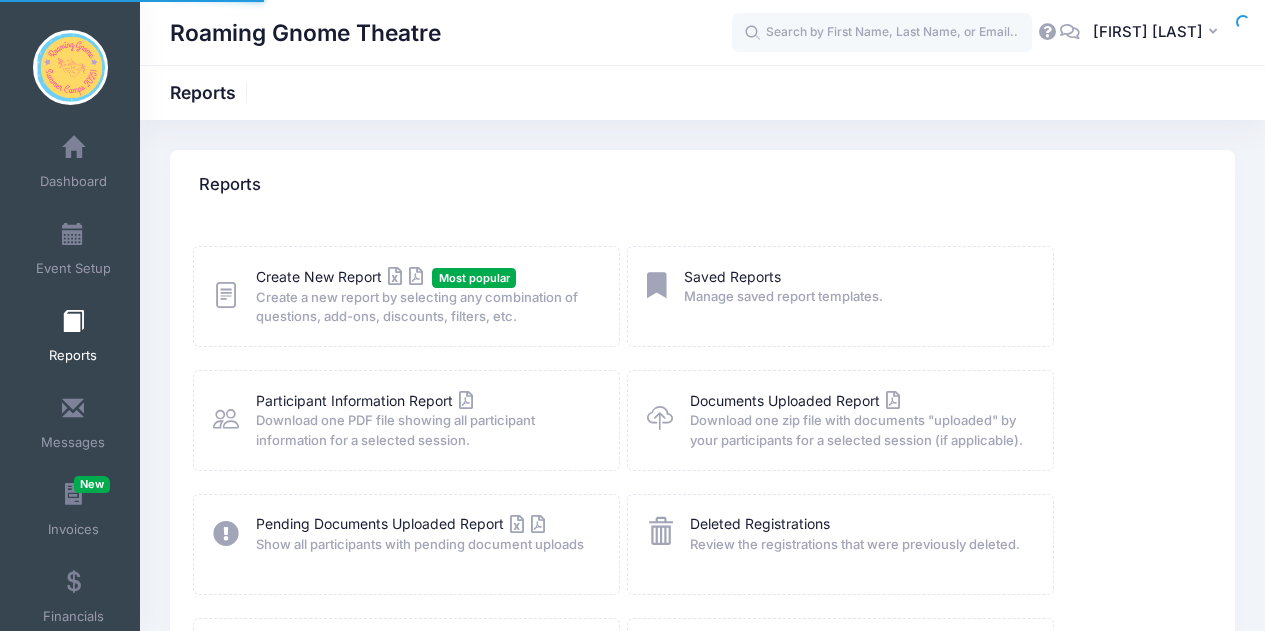 scroll, scrollTop: 0, scrollLeft: 0, axis: both 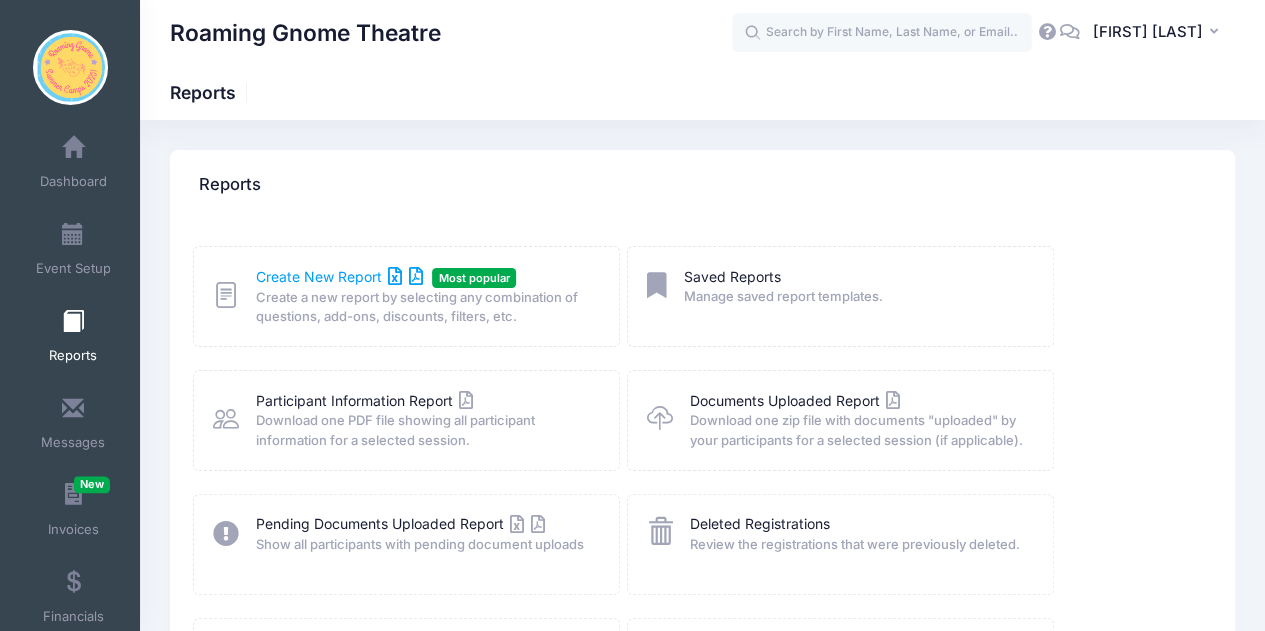 click on "Create New Report" at bounding box center (339, 276) 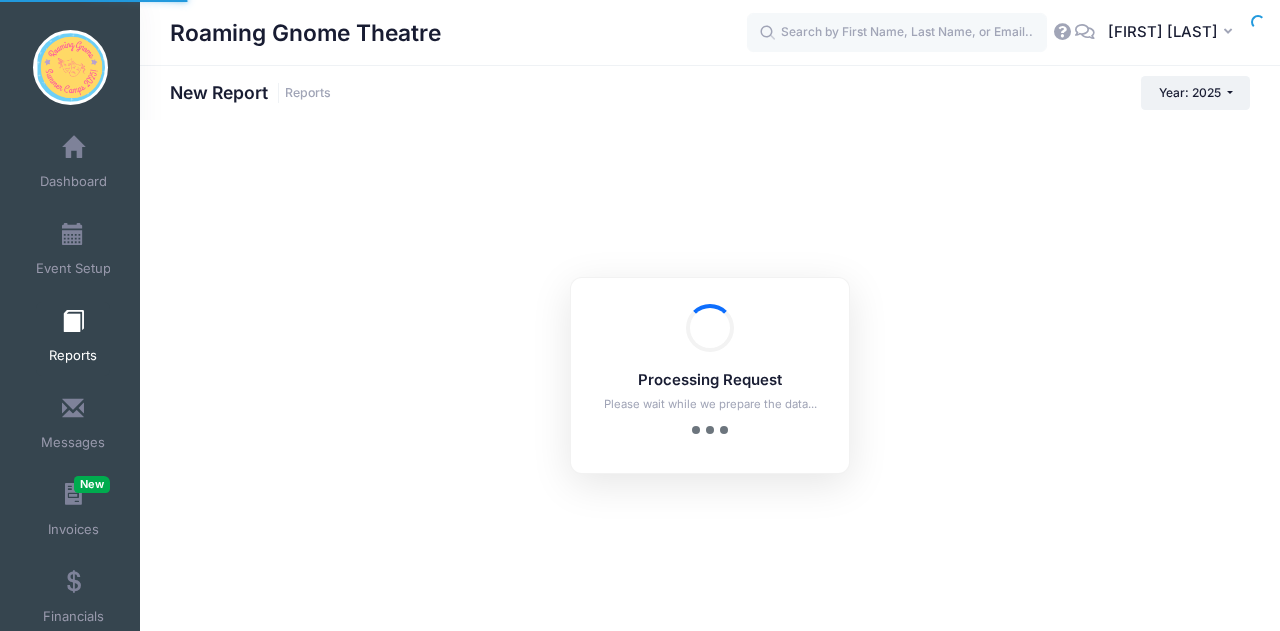 scroll, scrollTop: 0, scrollLeft: 0, axis: both 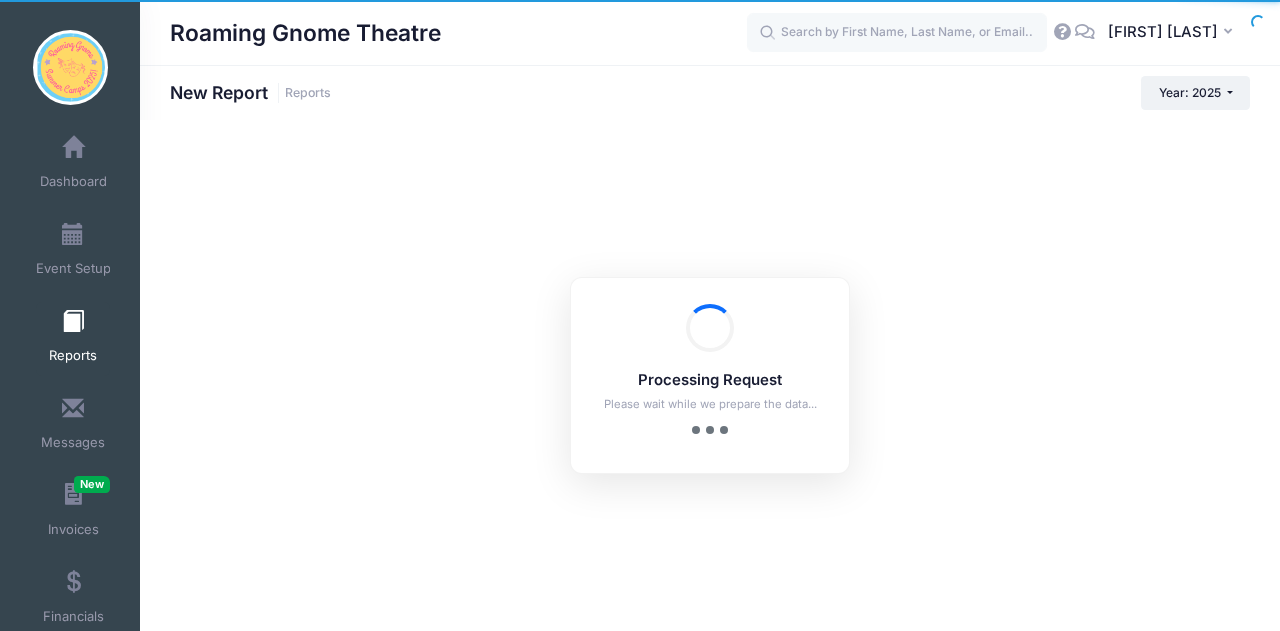 checkbox on "true" 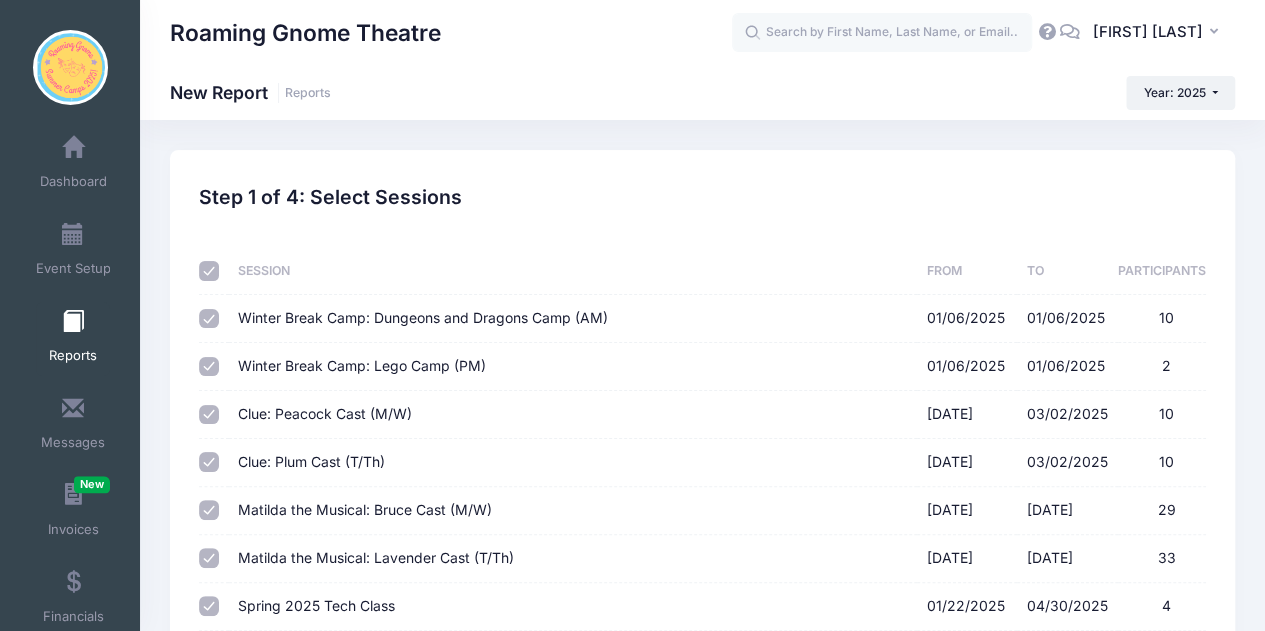 click at bounding box center [209, 271] 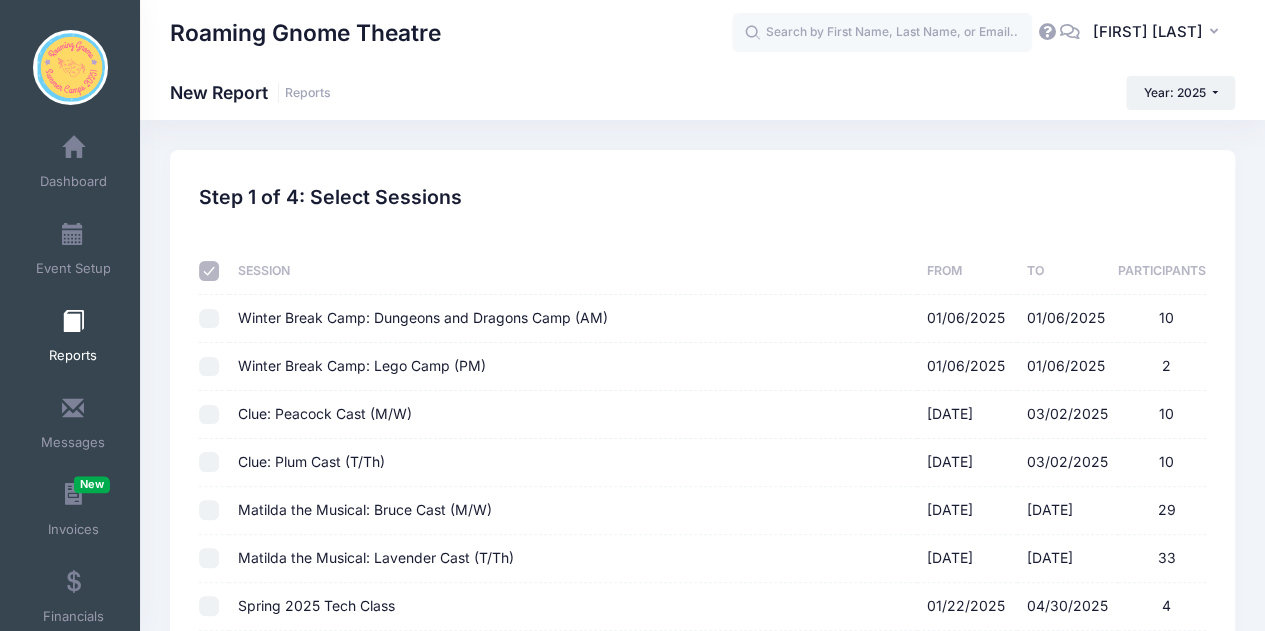 checkbox on "false" 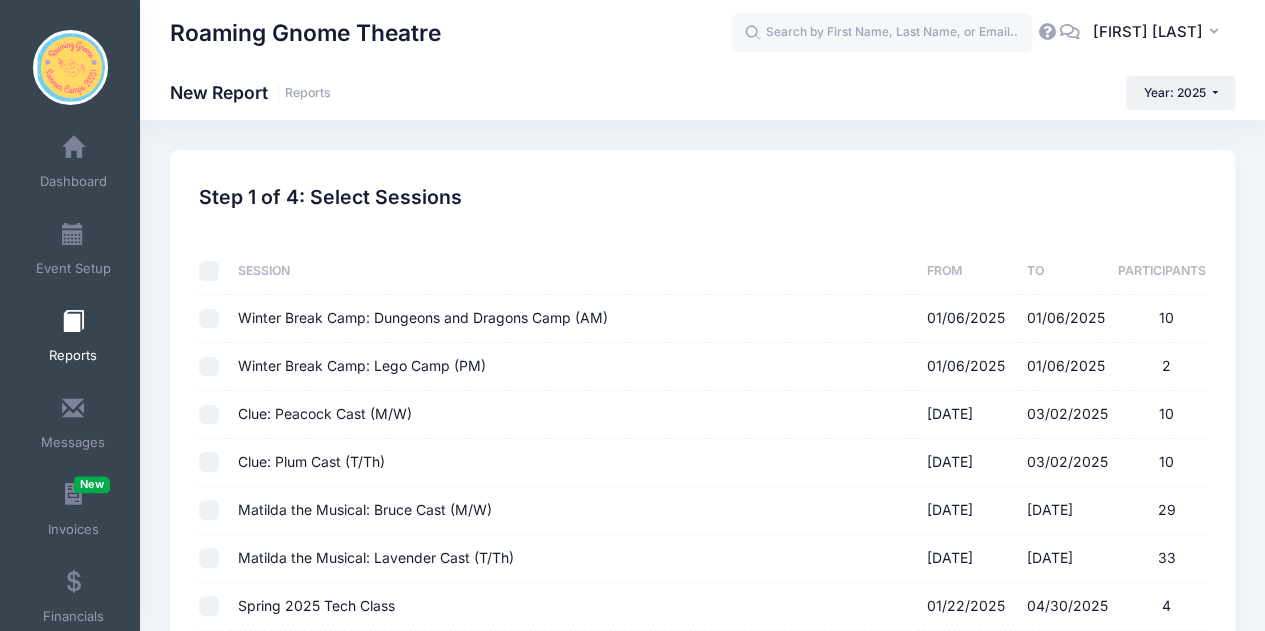 checkbox on "false" 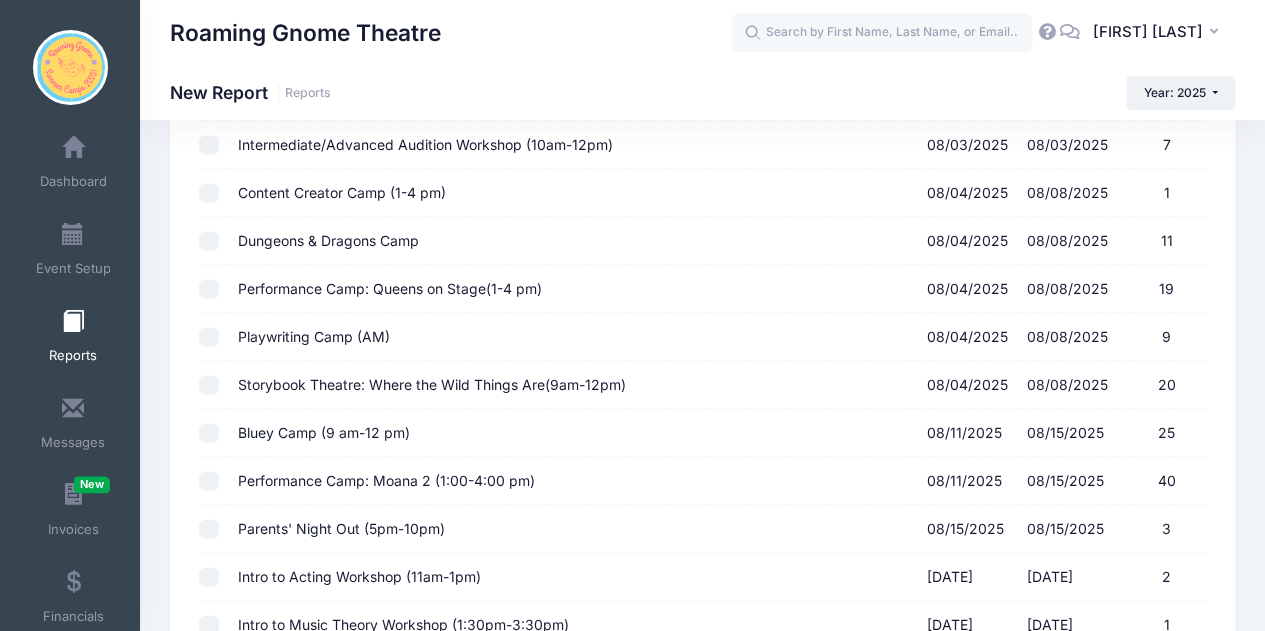 scroll, scrollTop: 1794, scrollLeft: 0, axis: vertical 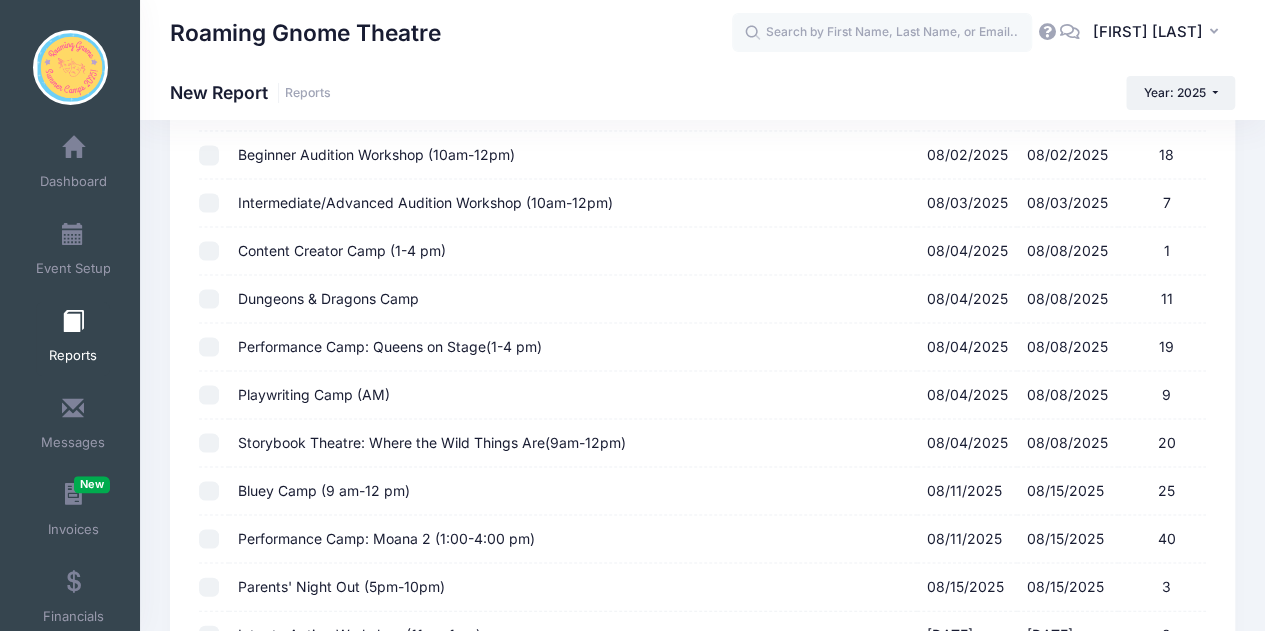 click on "Dungeons & Dragons Camp 08/04/2025 - 08/08/2025  11" at bounding box center [209, 299] 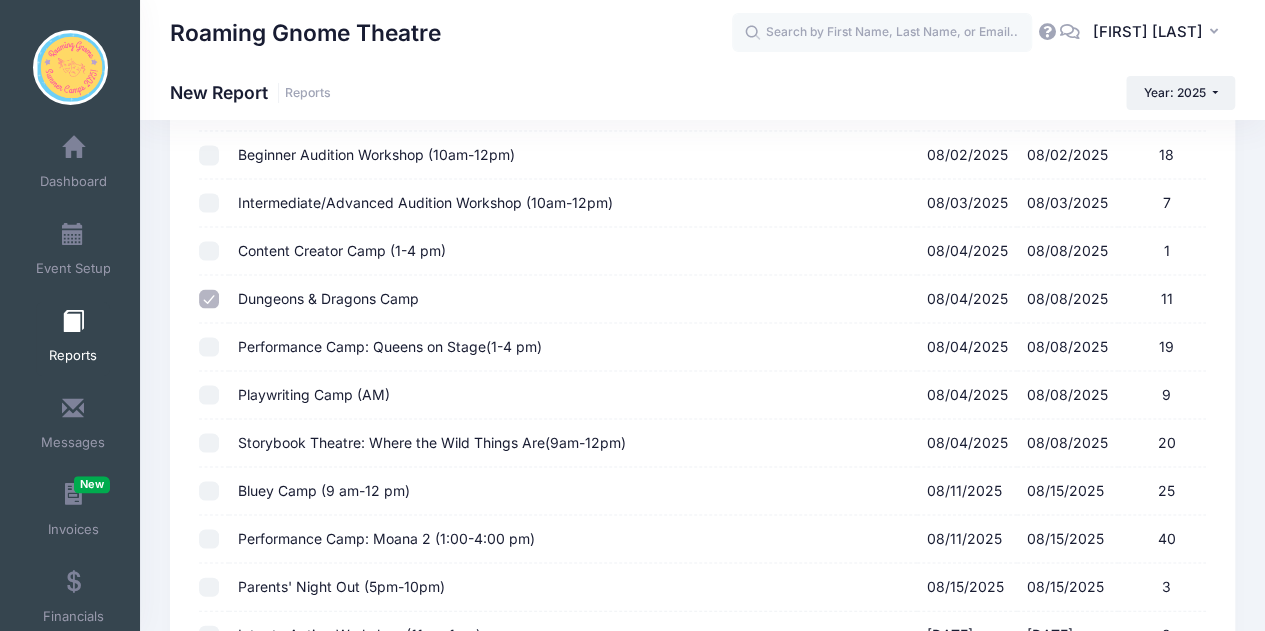 scroll, scrollTop: 2246, scrollLeft: 0, axis: vertical 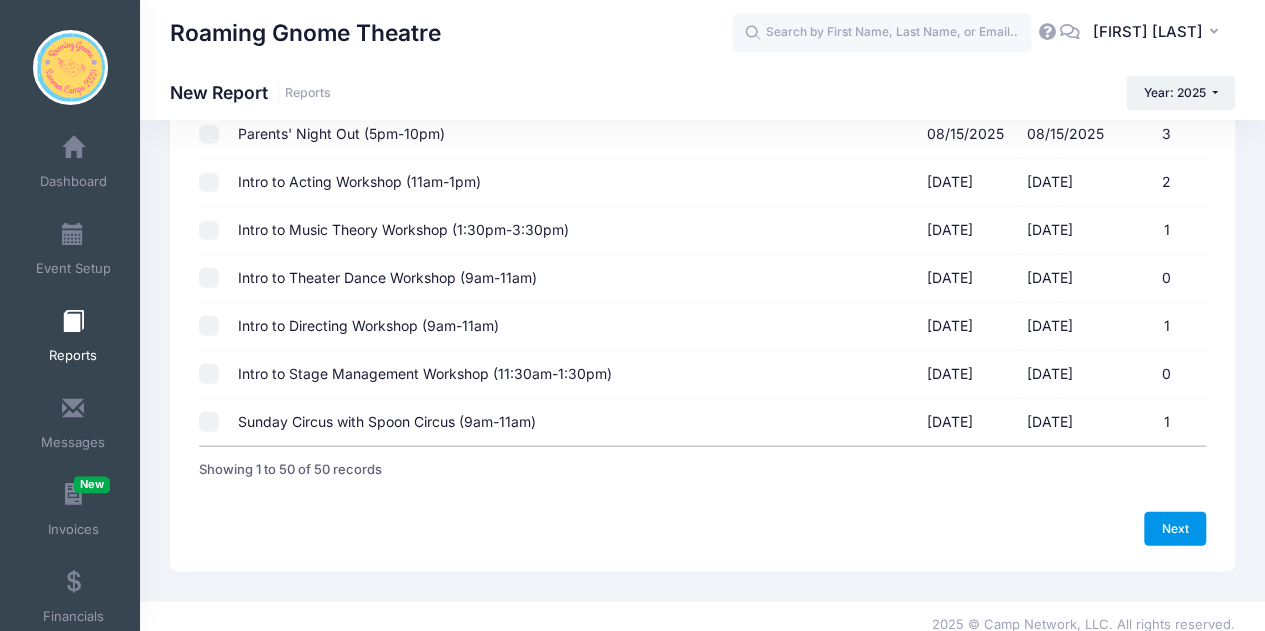 click on "Next" at bounding box center (1175, 529) 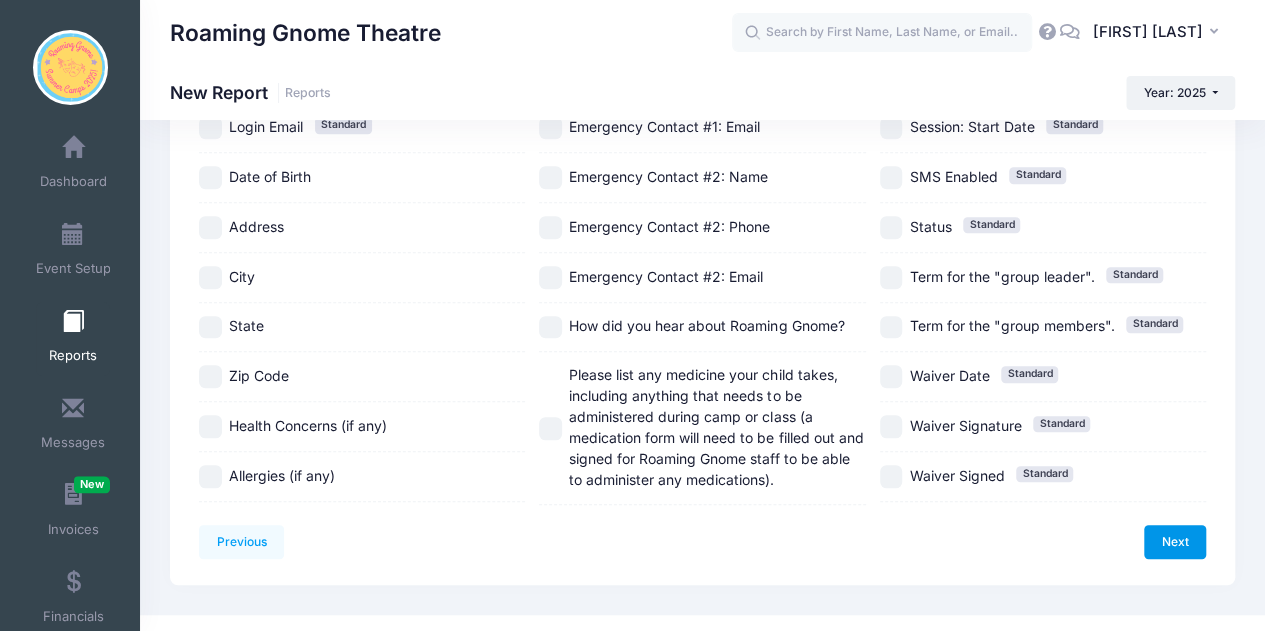 scroll, scrollTop: 0, scrollLeft: 0, axis: both 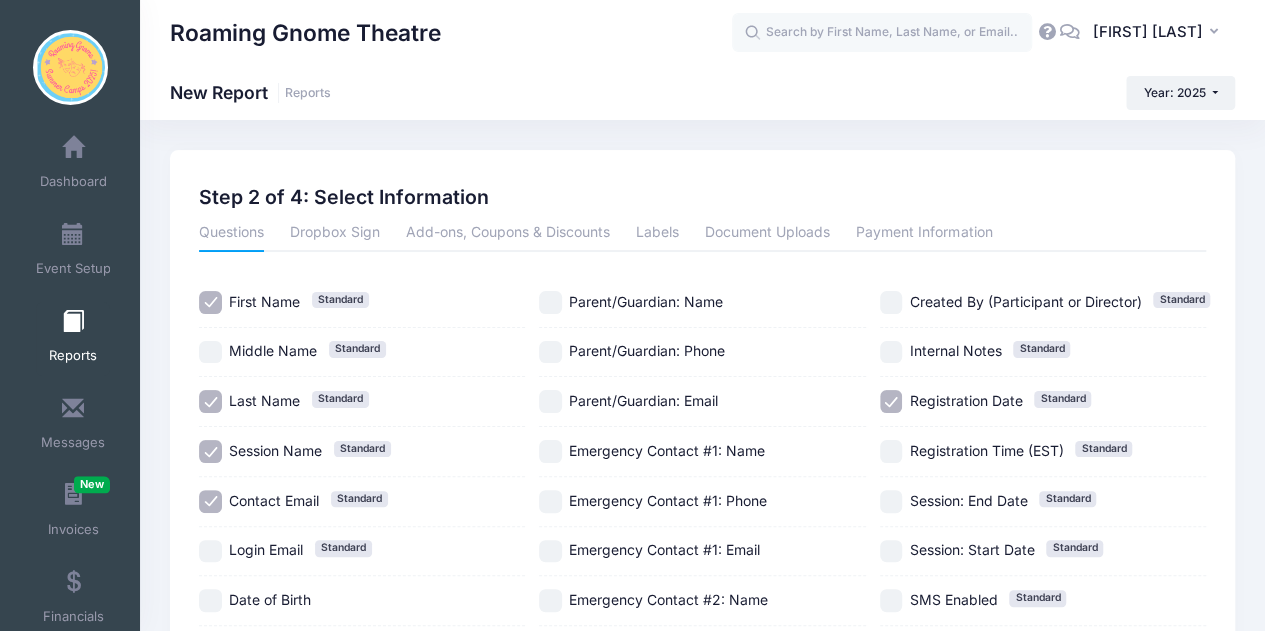 click on "Session Name" at bounding box center (275, 450) 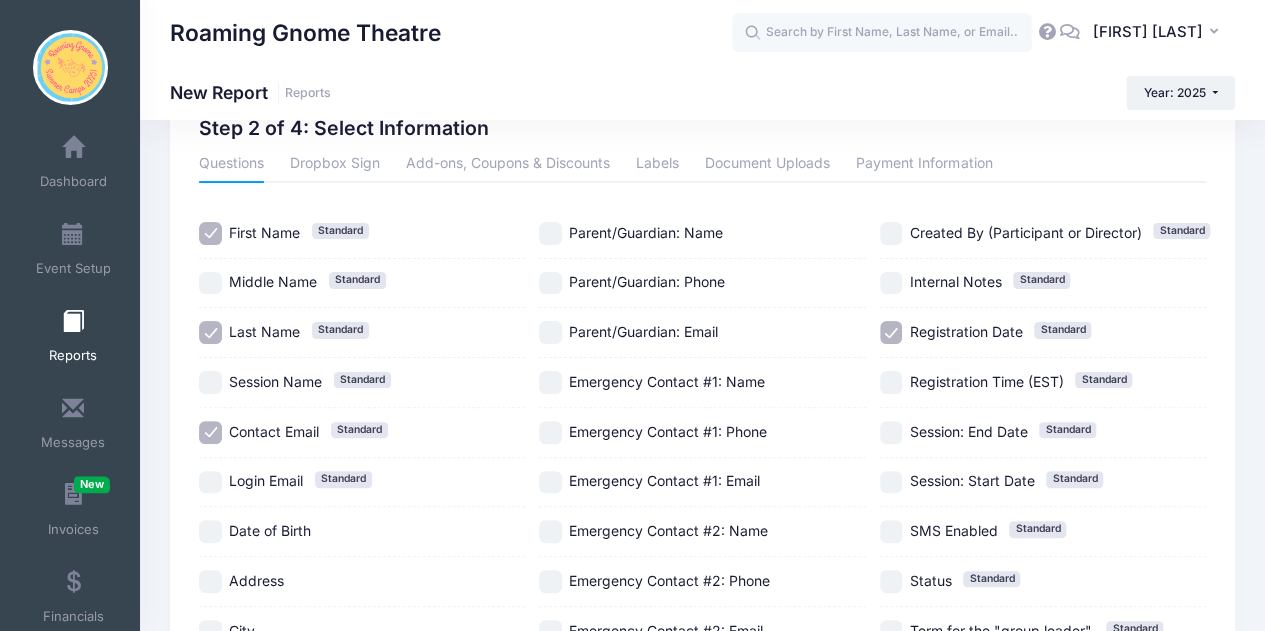 scroll, scrollTop: 70, scrollLeft: 0, axis: vertical 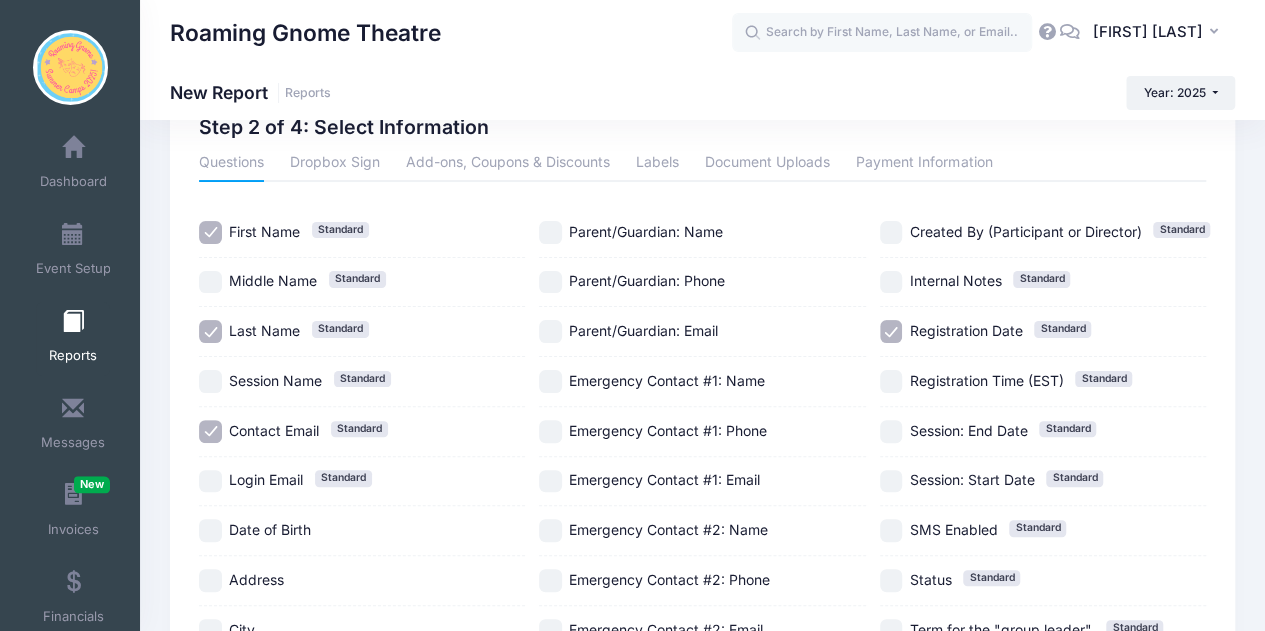 click on "Registration Date" at bounding box center (965, 330) 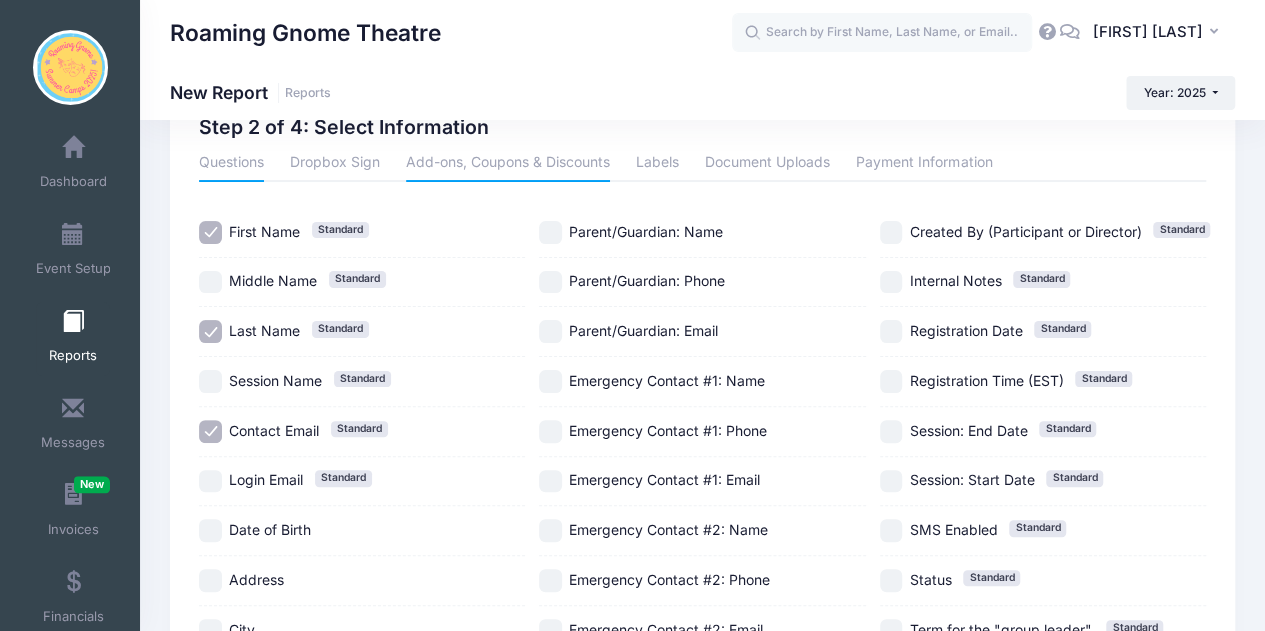 click on "Add-ons, Coupons & Discounts" at bounding box center [508, 164] 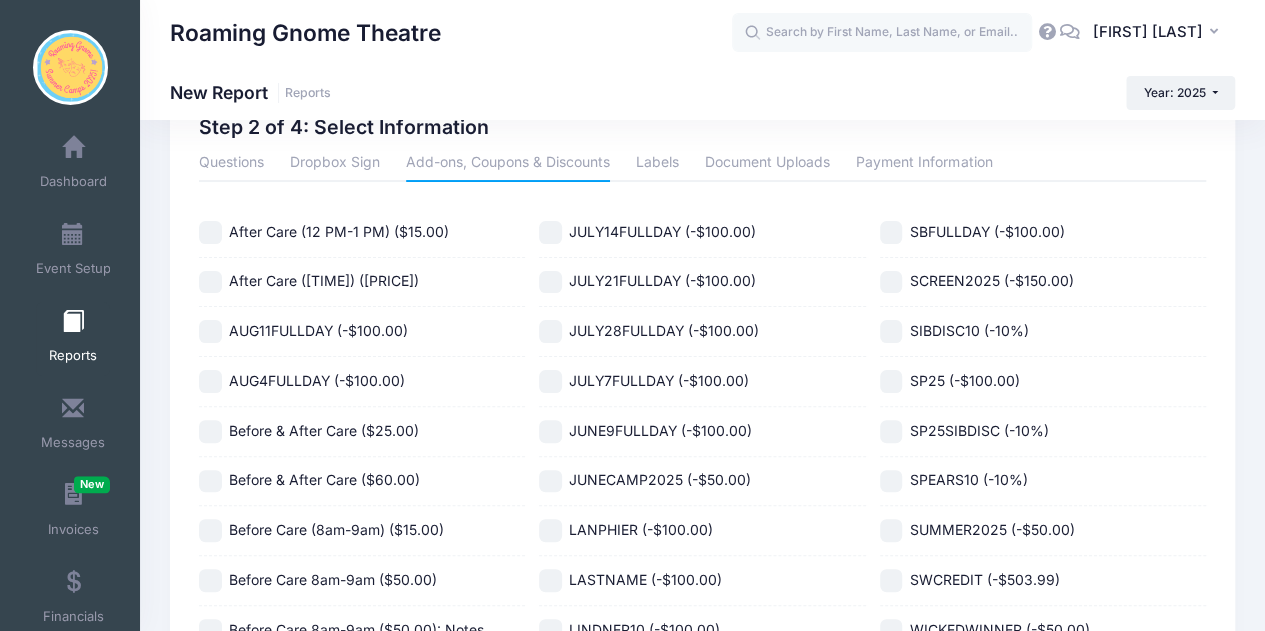 click on "After Care (4pm-5pm) ($50.00)" at bounding box center [210, 282] 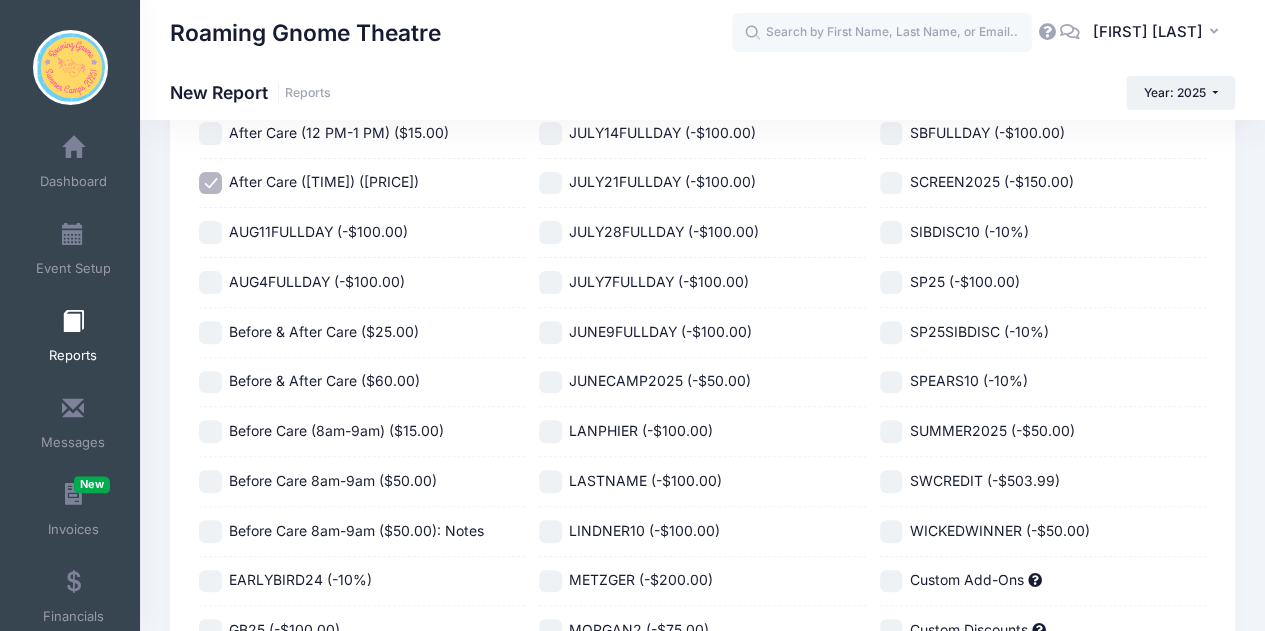 scroll, scrollTop: 178, scrollLeft: 0, axis: vertical 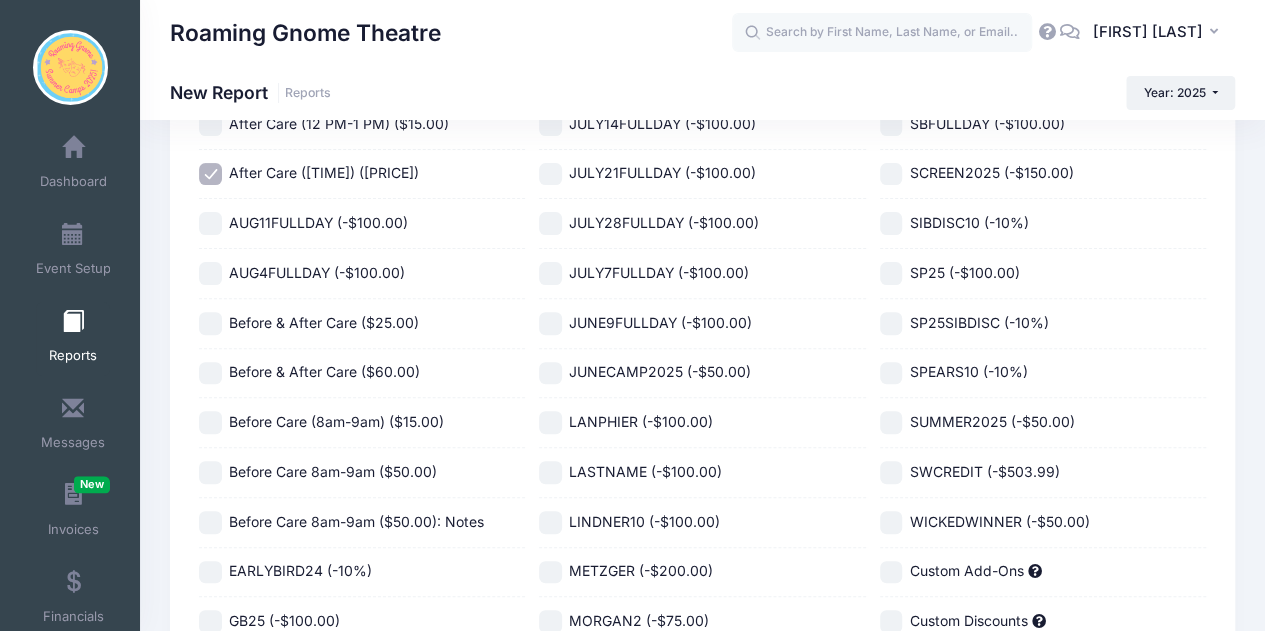 click on "Before & After Care ($25.00)" at bounding box center [210, 323] 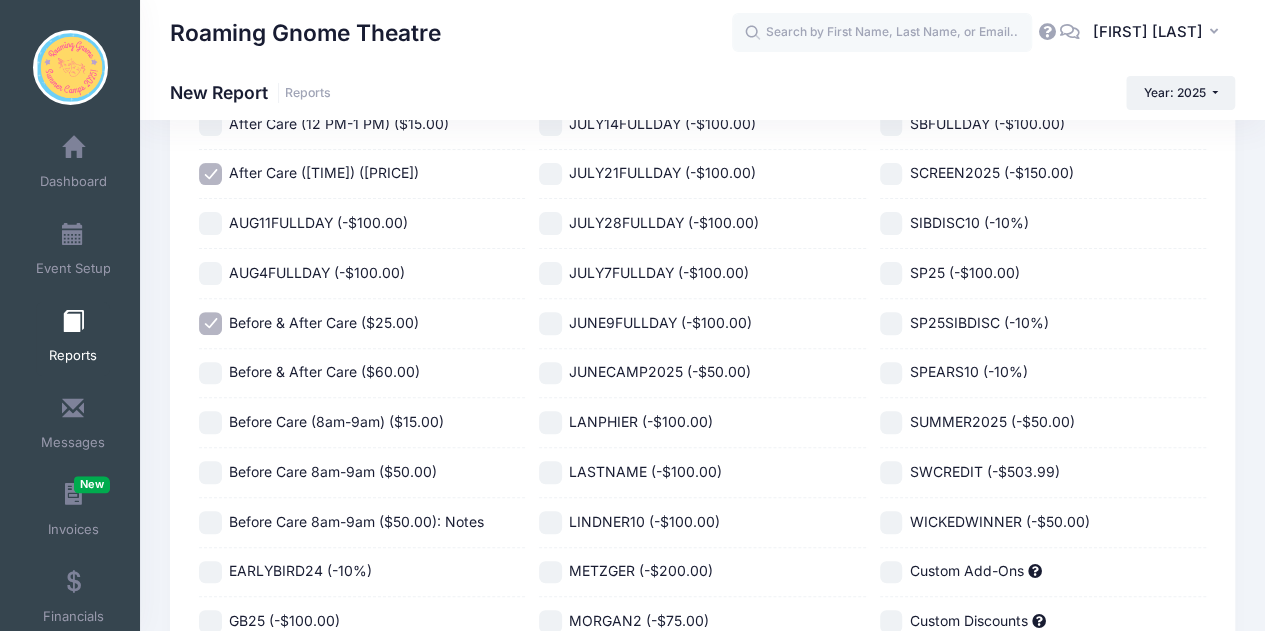 click on "Before & After Care ($25.00)" at bounding box center (210, 323) 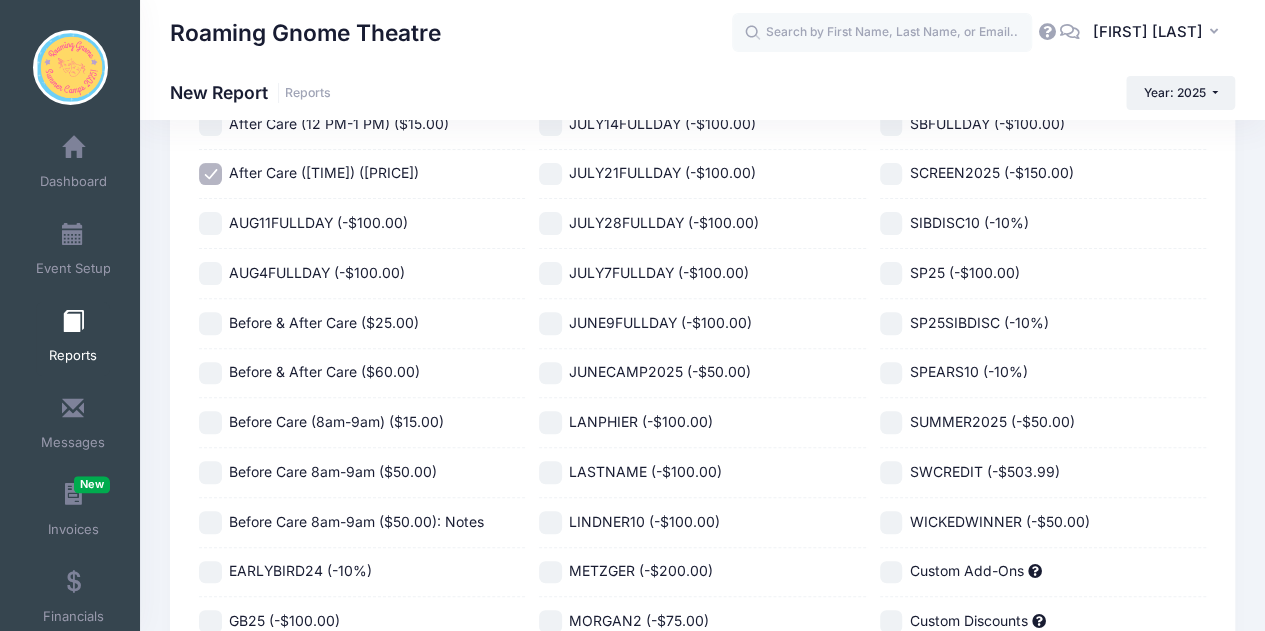 click on "Before & After Care ($60.00)" at bounding box center [210, 373] 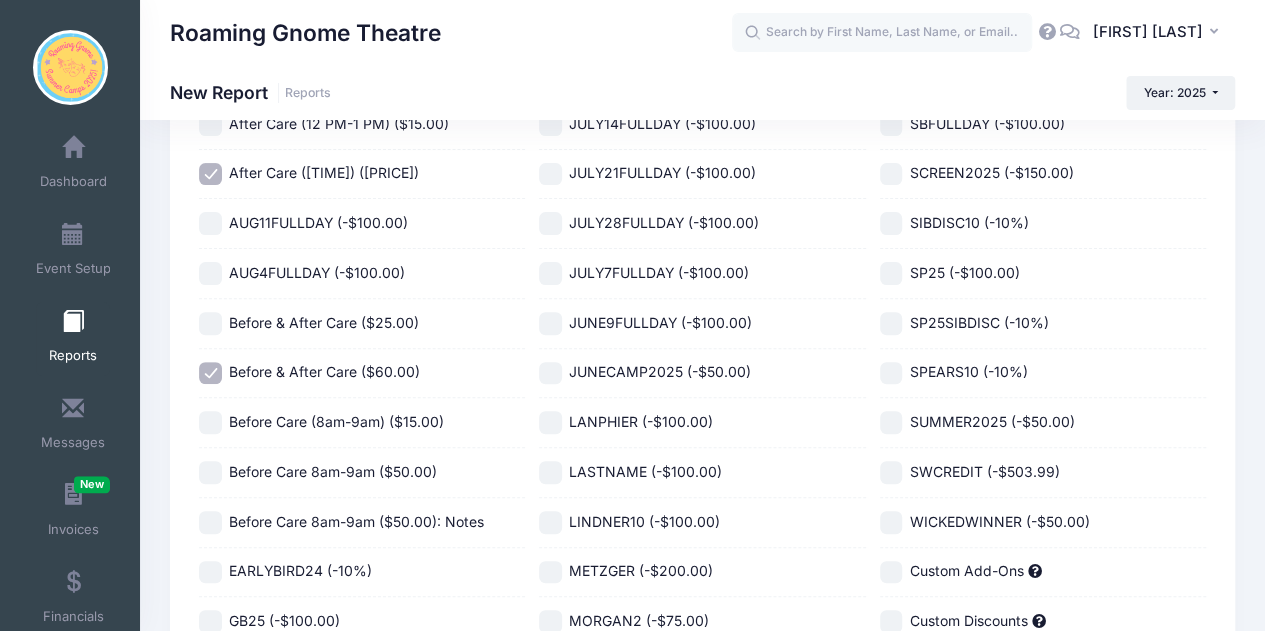 click on "Before Care 8am-9am ($50.00)" at bounding box center (210, 472) 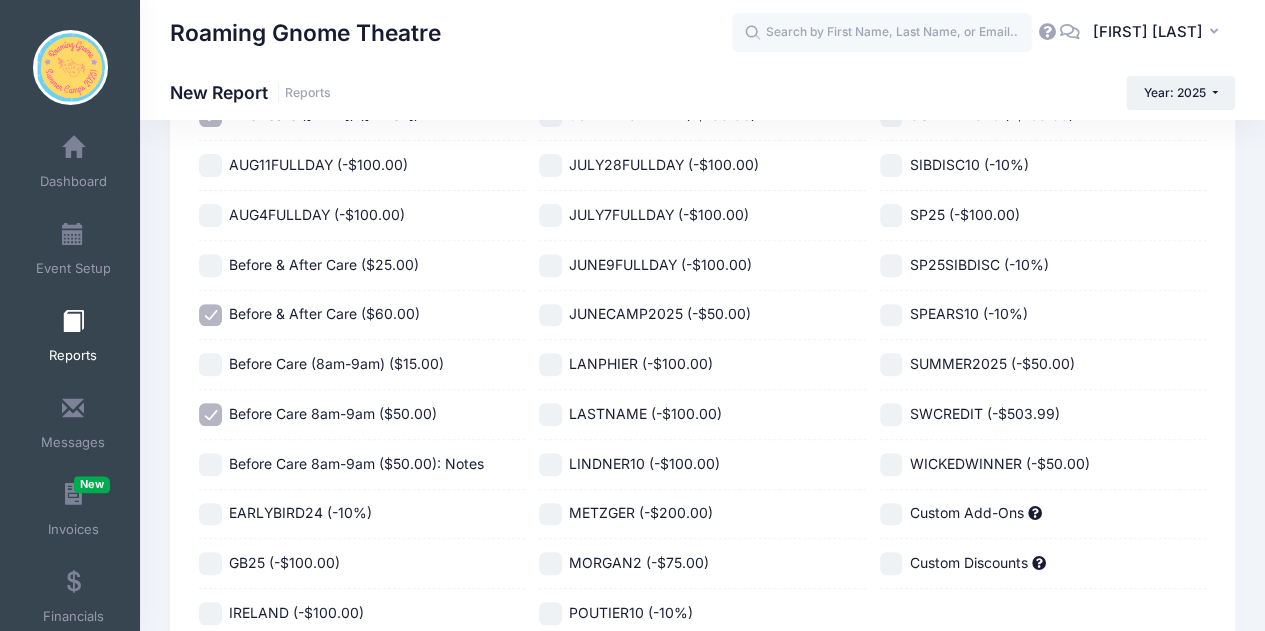 scroll, scrollTop: 249, scrollLeft: 0, axis: vertical 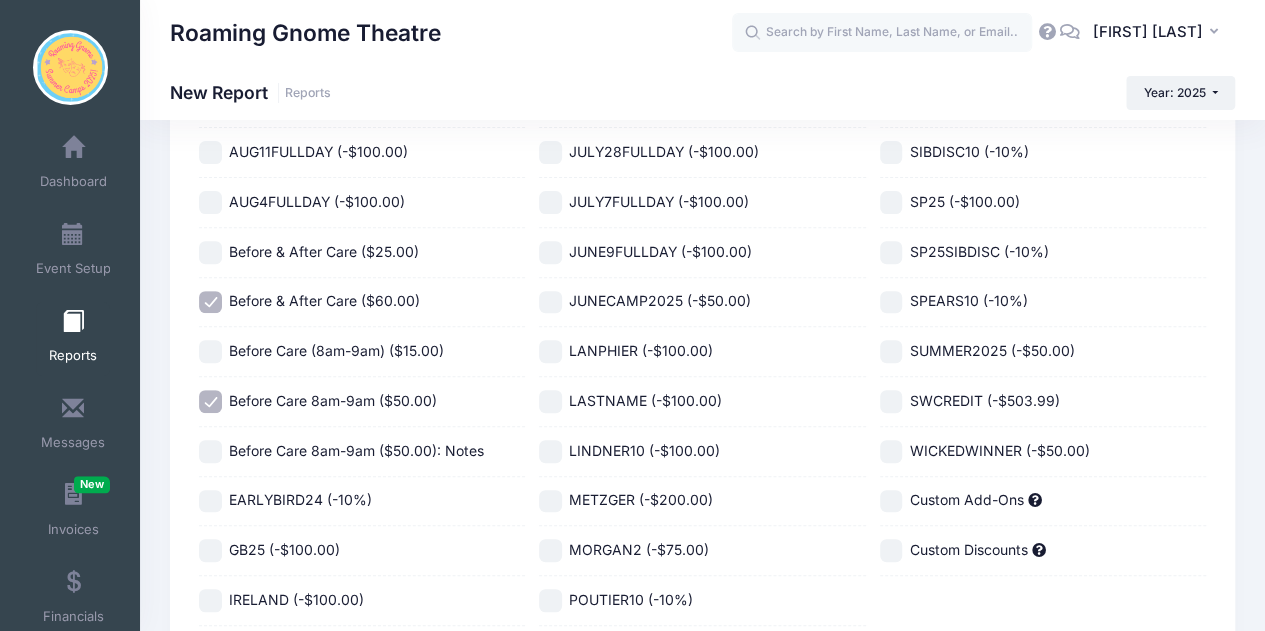 click on "Before Care 8am-9am ($50.00): Notes" at bounding box center (210, 451) 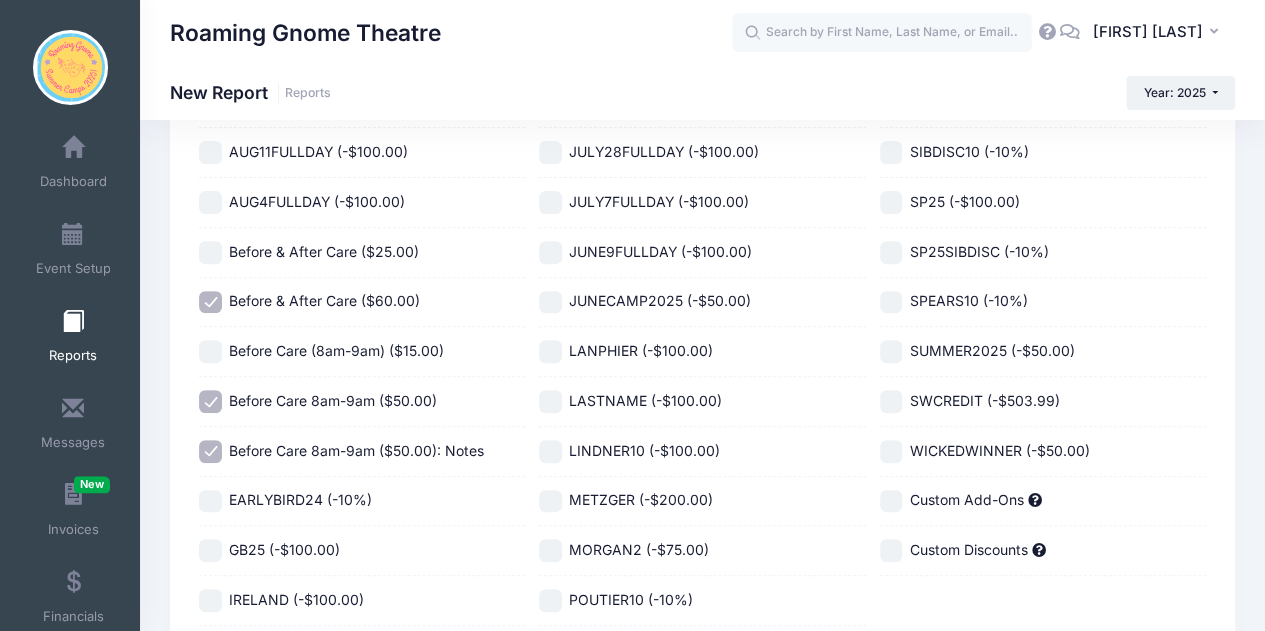 scroll, scrollTop: 394, scrollLeft: 0, axis: vertical 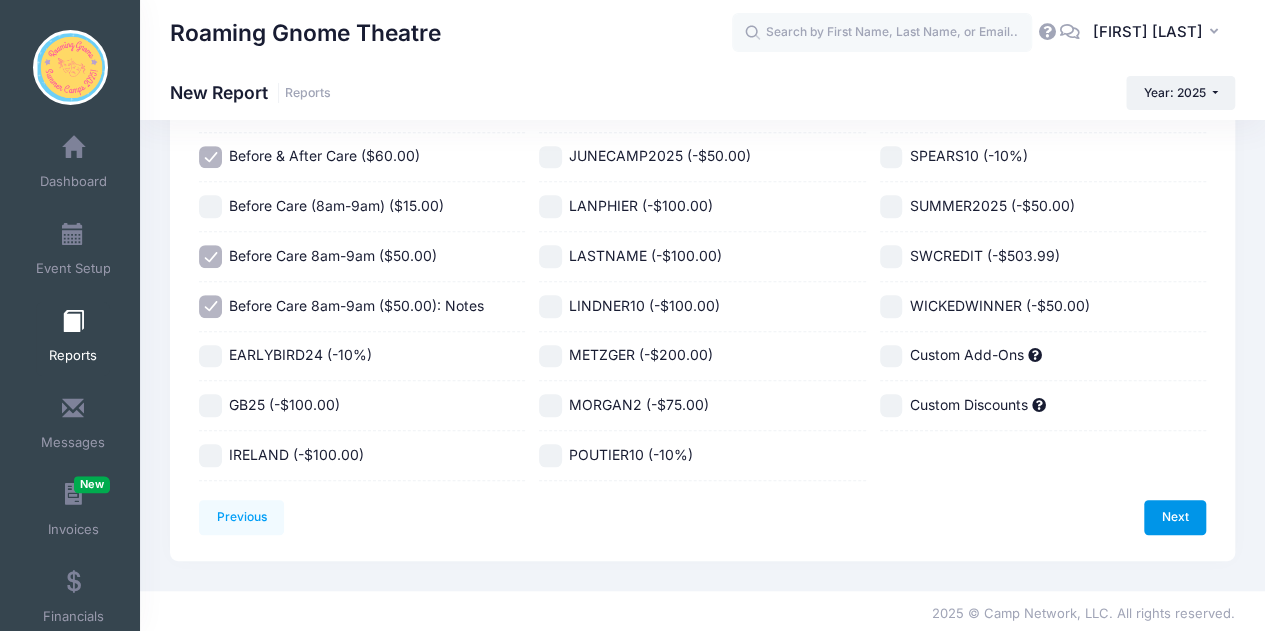 click on "Next" at bounding box center [1175, 517] 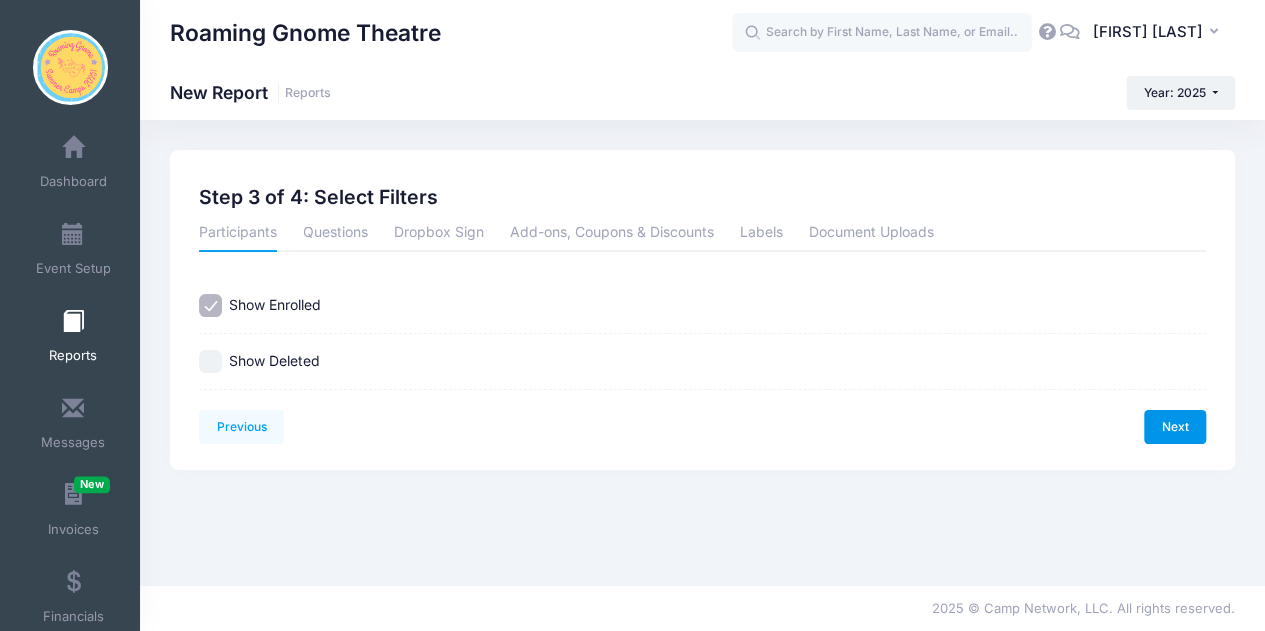scroll, scrollTop: 0, scrollLeft: 0, axis: both 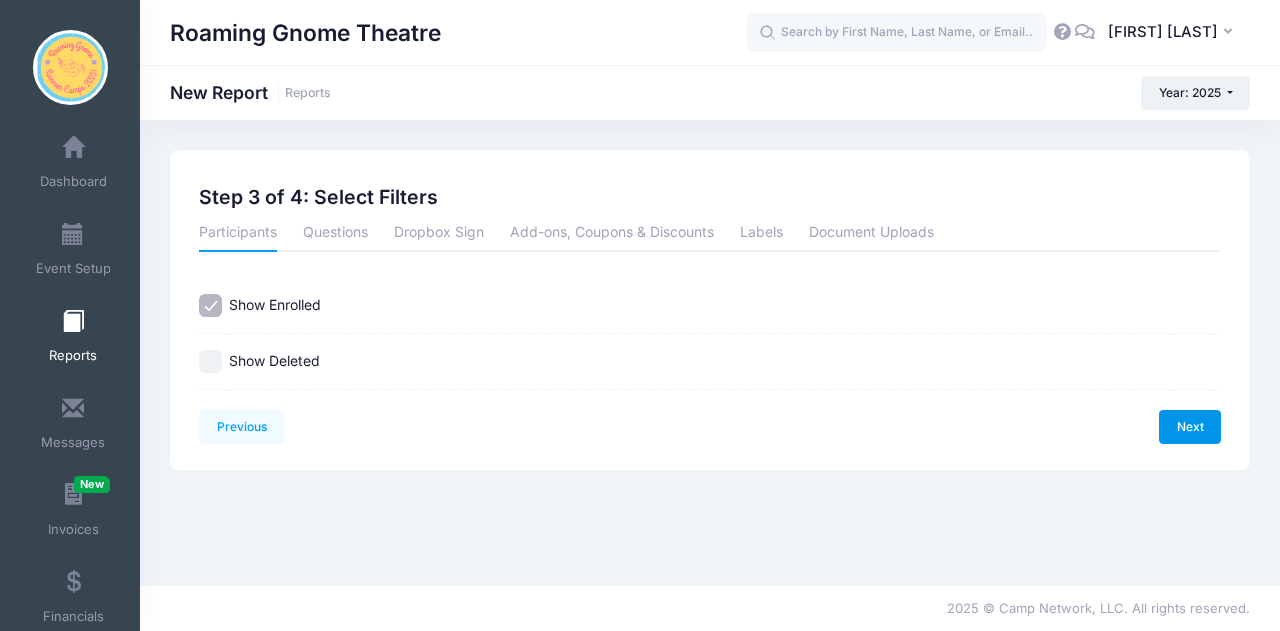 click on "Next" at bounding box center [1190, 427] 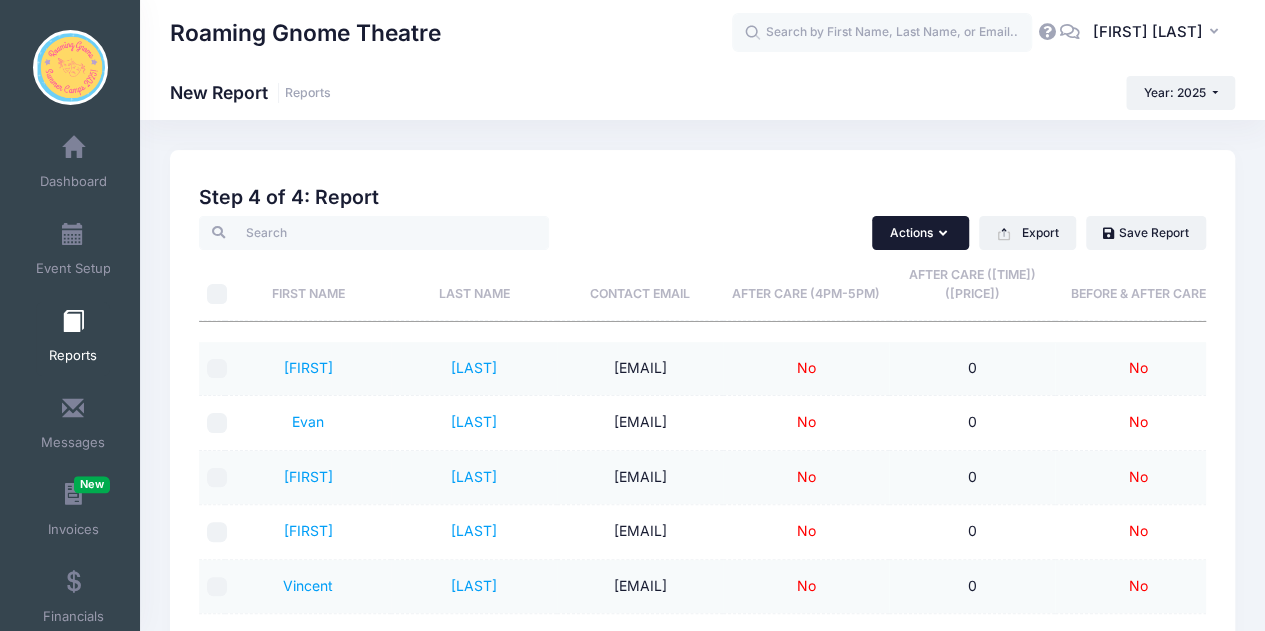 click on "Actions" at bounding box center (920, 233) 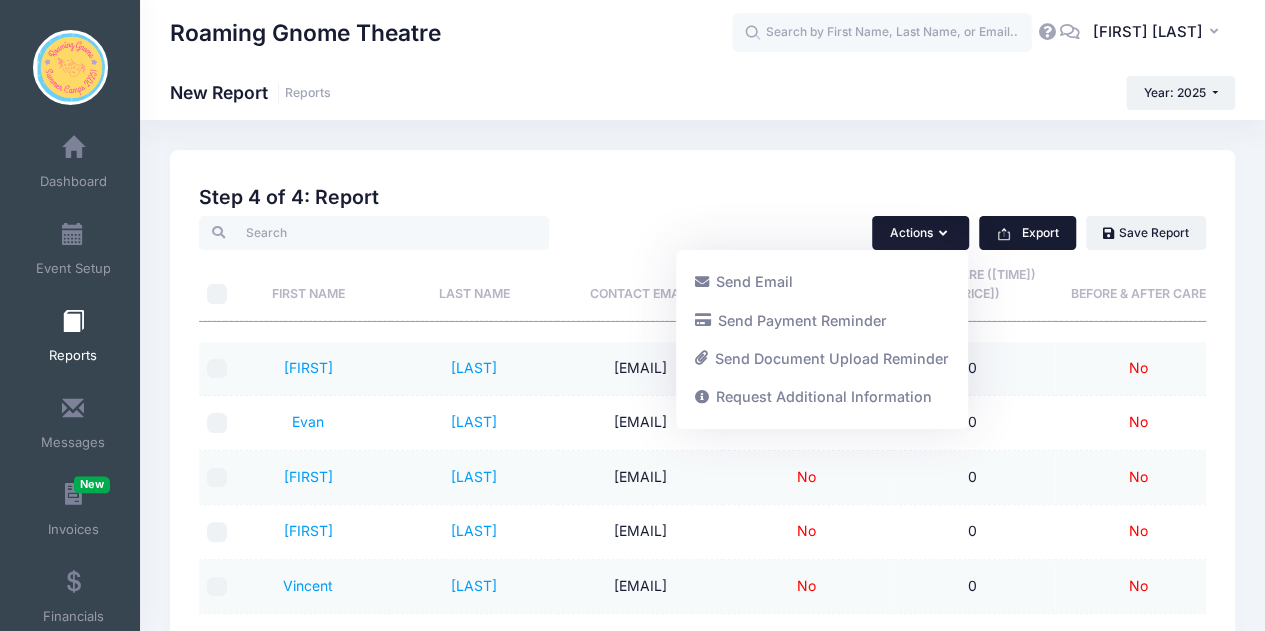 click on "Export" at bounding box center [1027, 233] 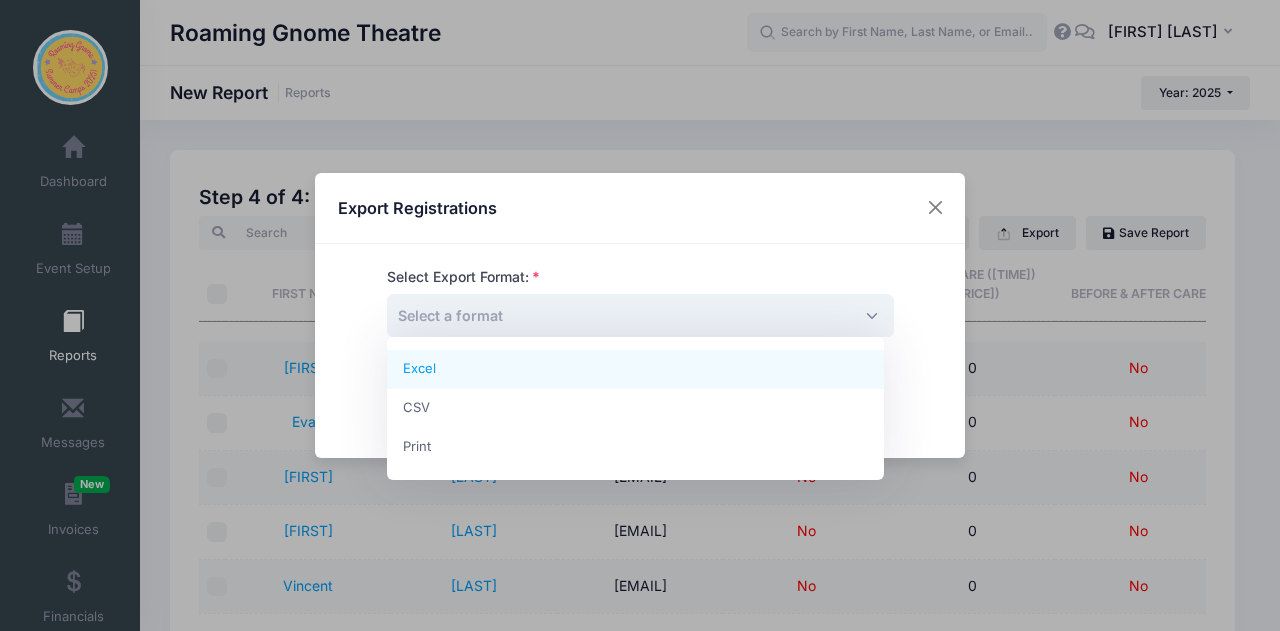 click on "Select a format" at bounding box center (640, 315) 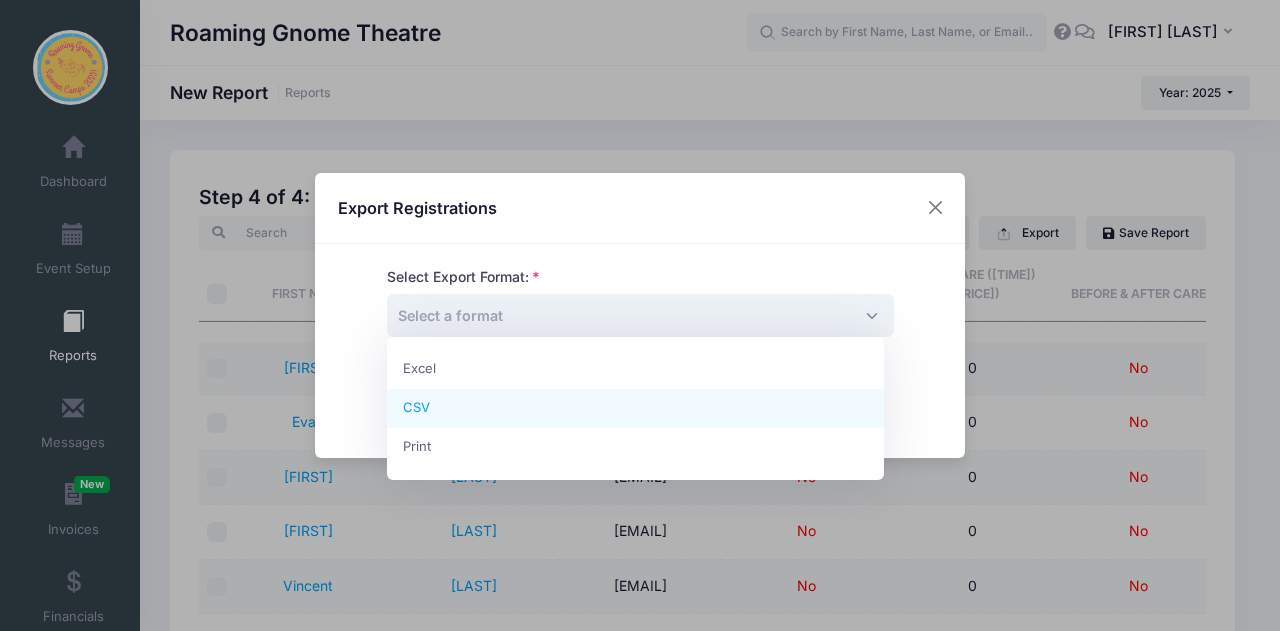 select on "csv" 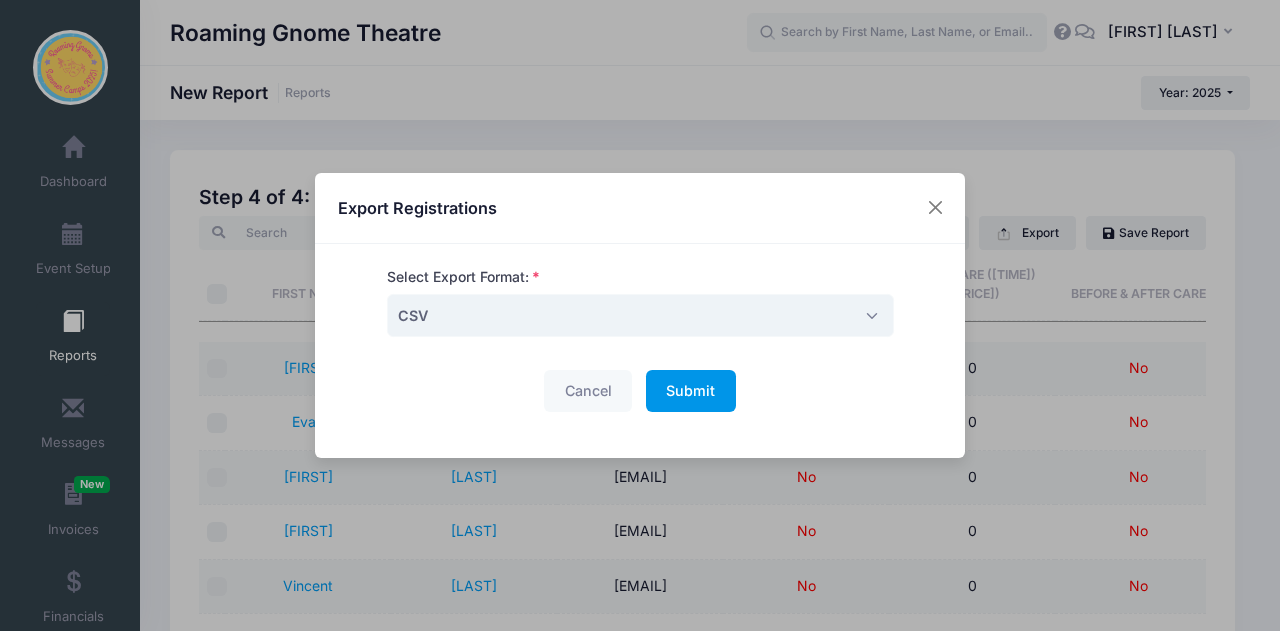 click on "Submit" at bounding box center (690, 390) 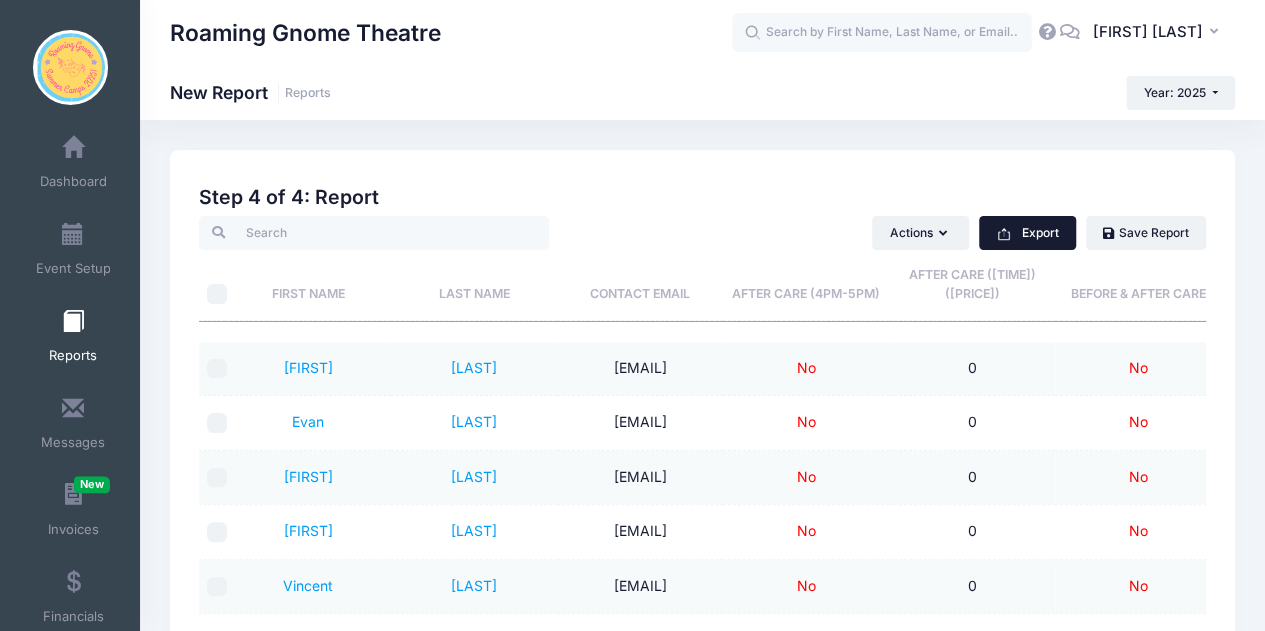 scroll, scrollTop: 107, scrollLeft: 0, axis: vertical 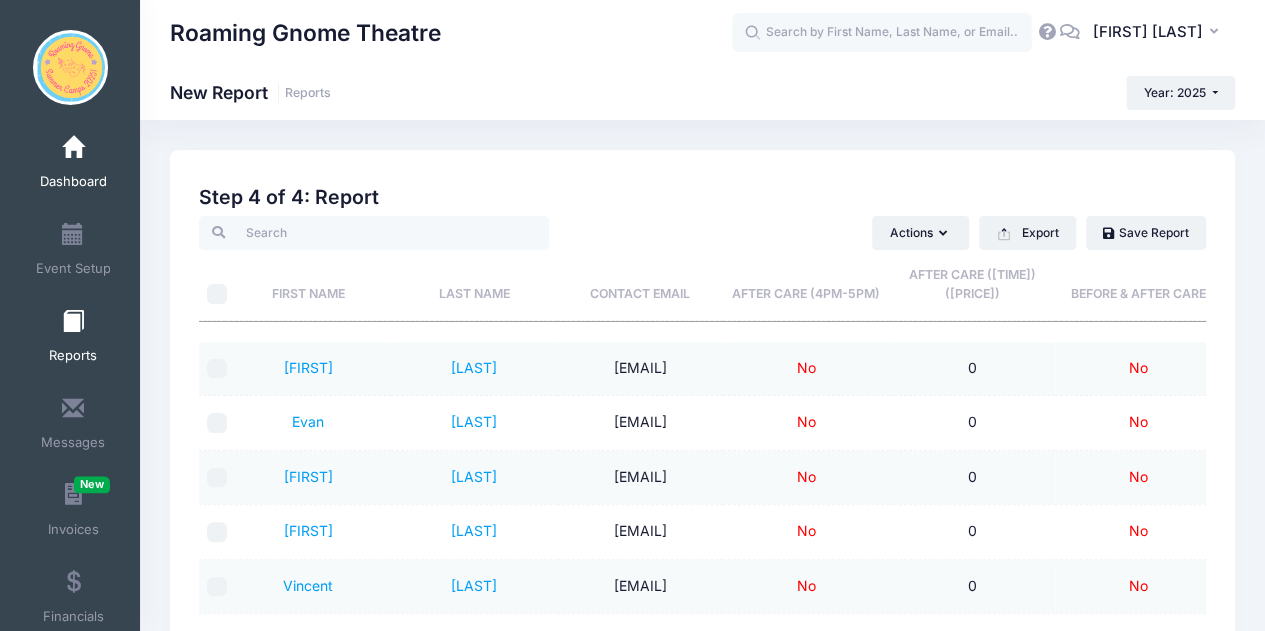 click at bounding box center [73, 148] 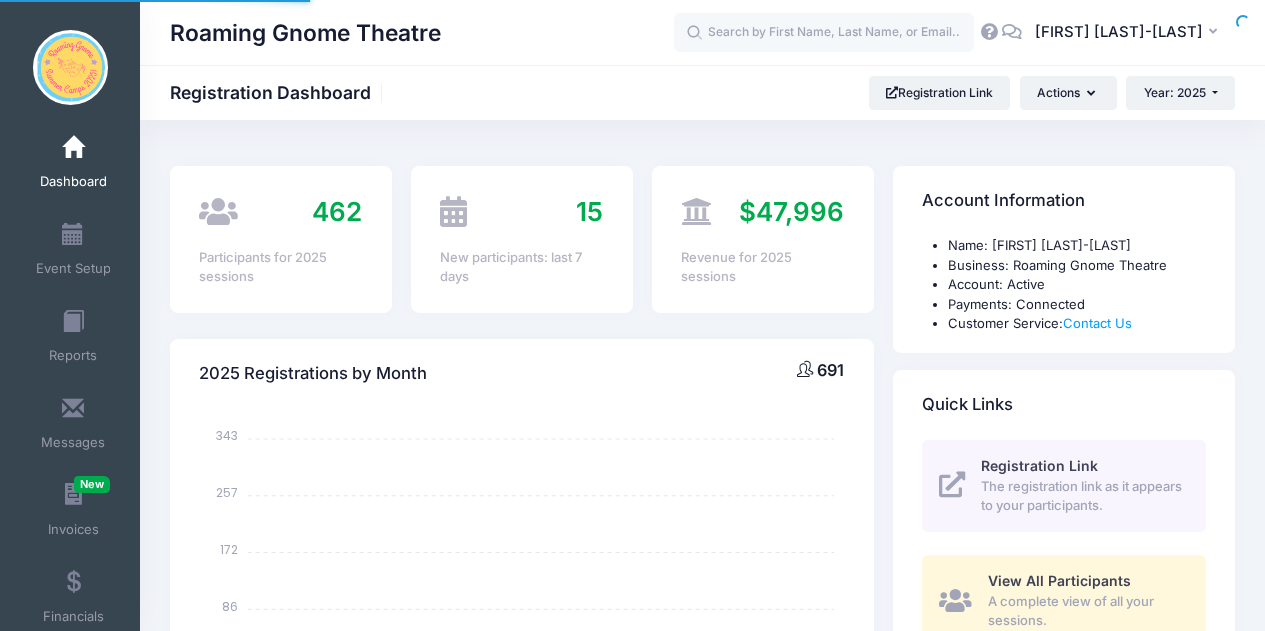 scroll, scrollTop: 0, scrollLeft: 0, axis: both 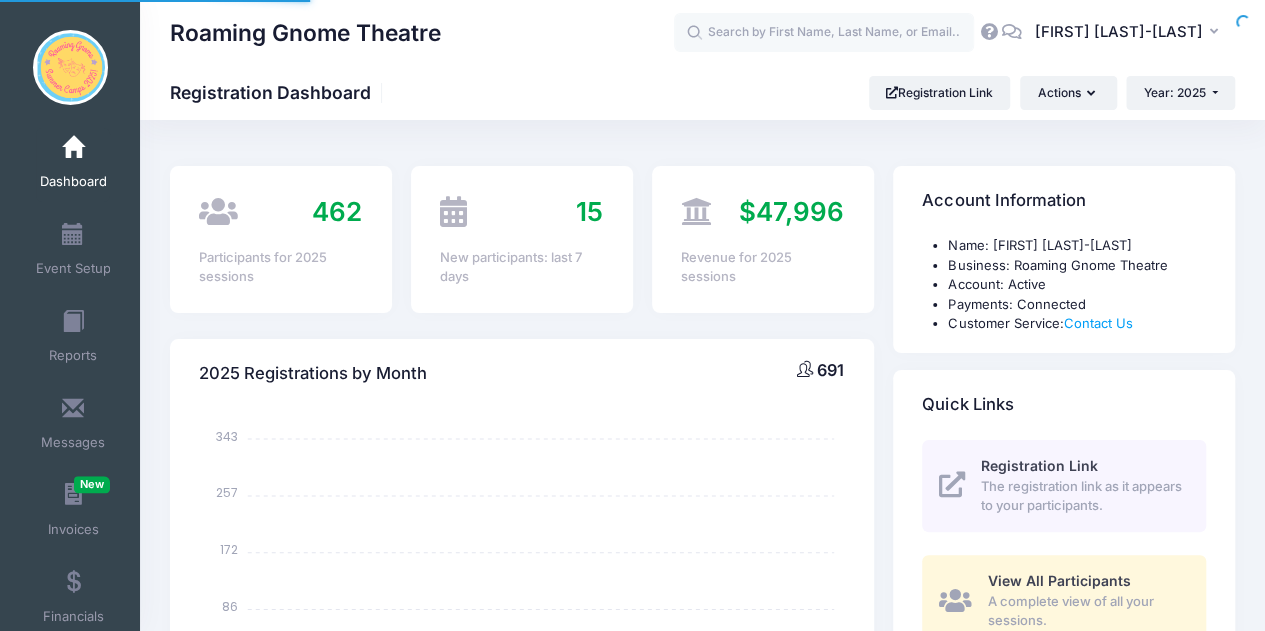 select 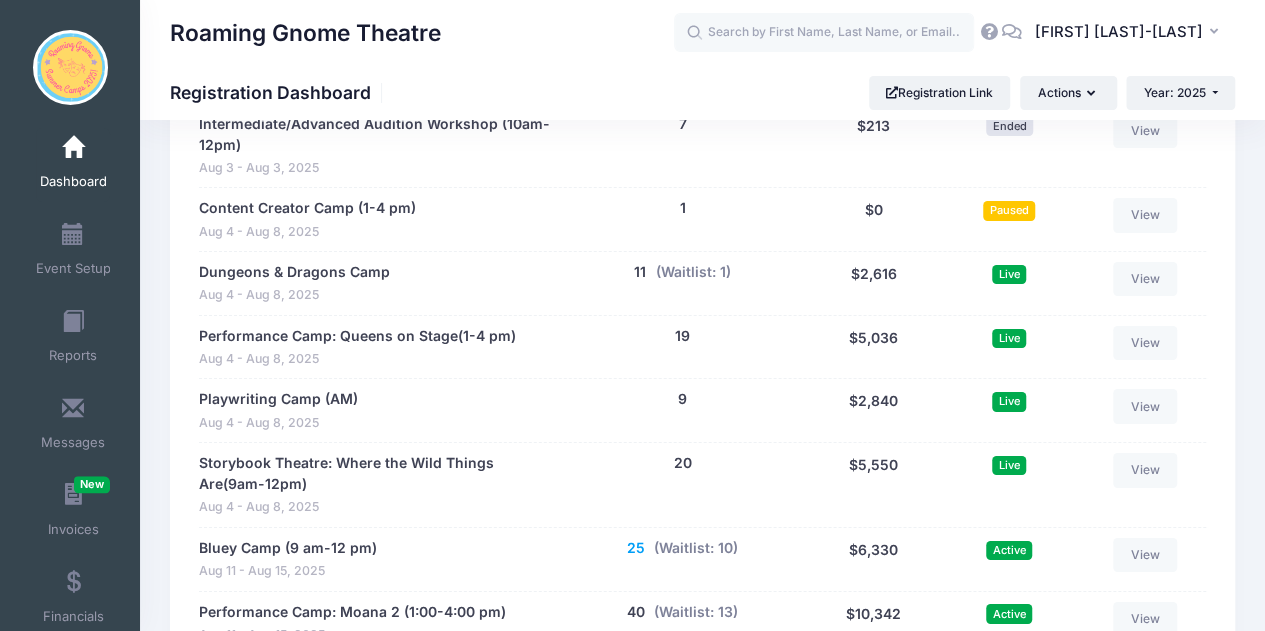 scroll, scrollTop: 3496, scrollLeft: 0, axis: vertical 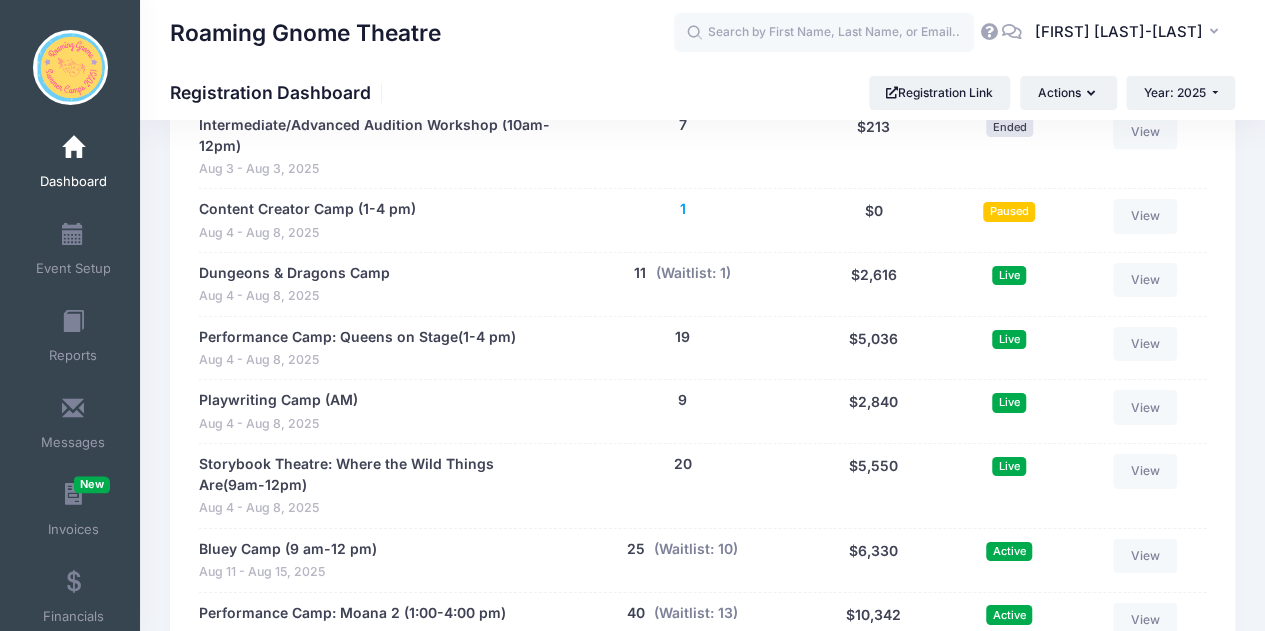 click on "1" at bounding box center [682, 209] 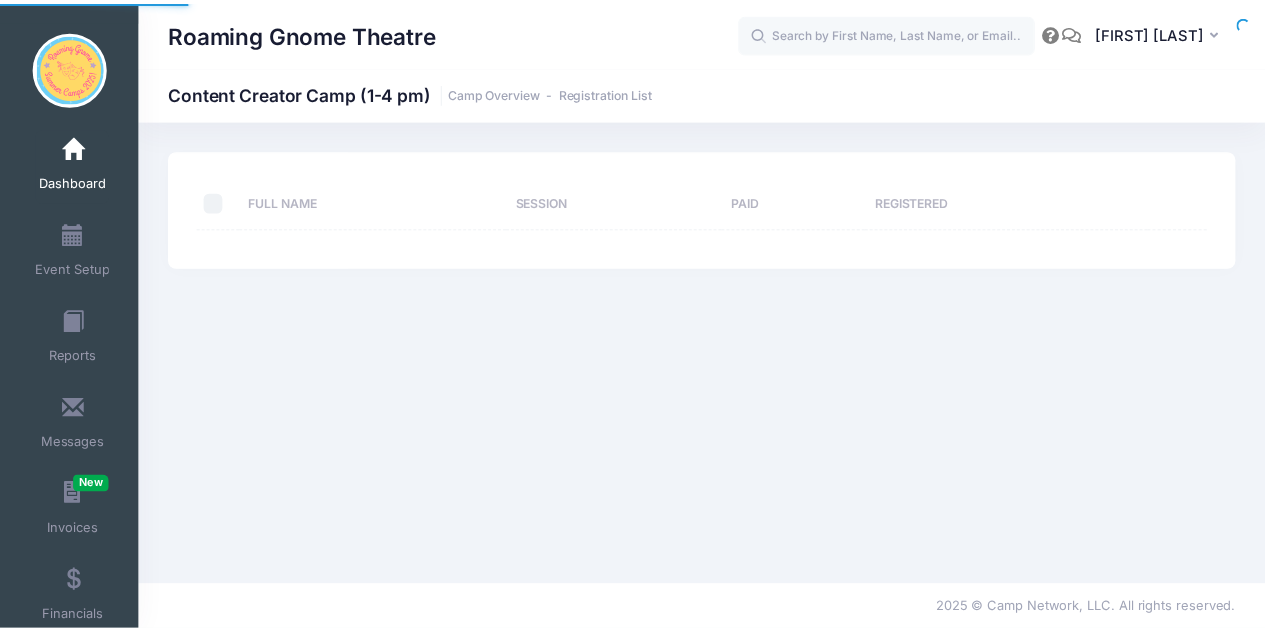 scroll, scrollTop: 0, scrollLeft: 0, axis: both 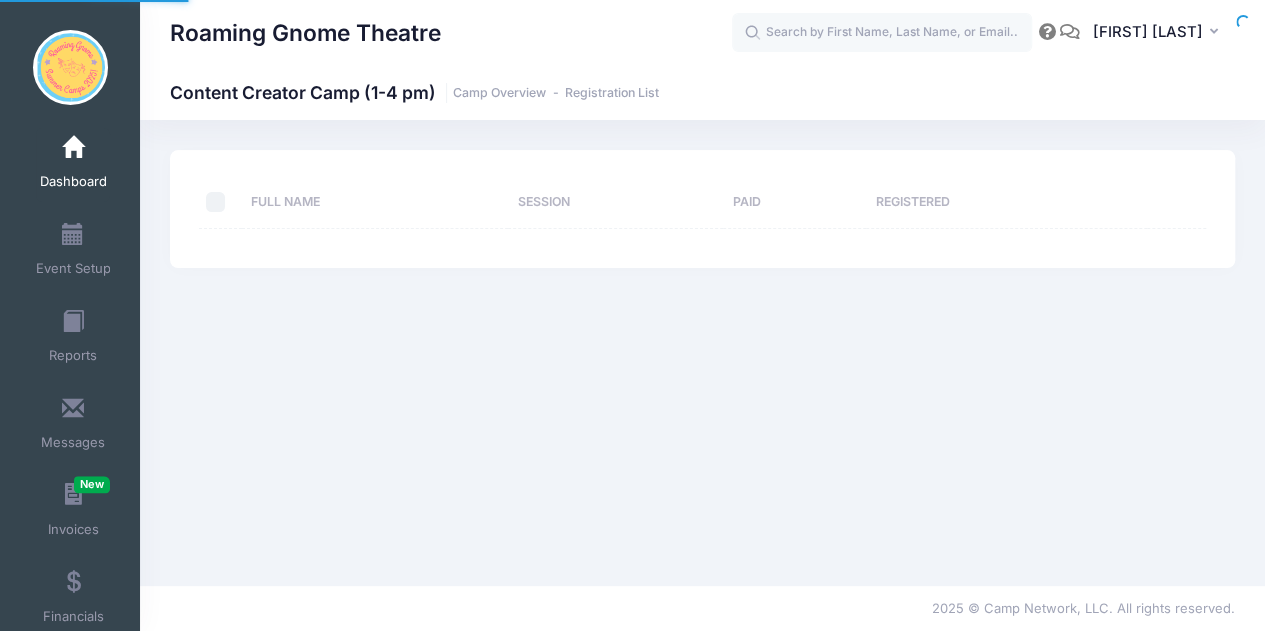 select on "10" 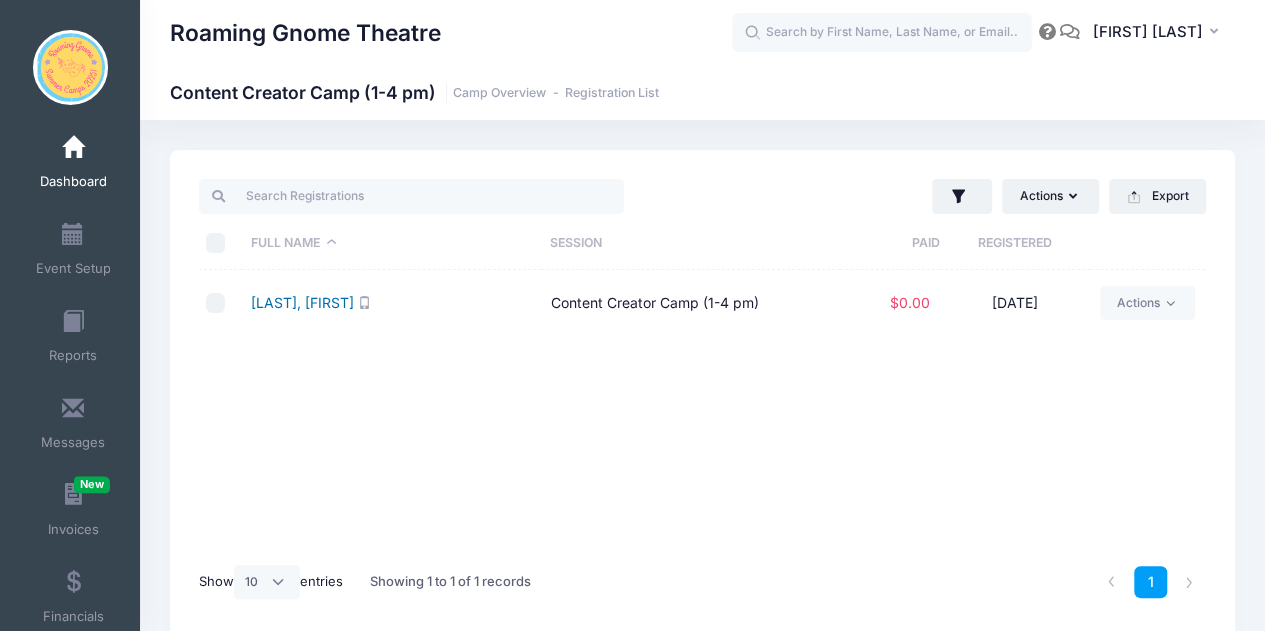 click on "[LAST], [FIRST]" at bounding box center [302, 302] 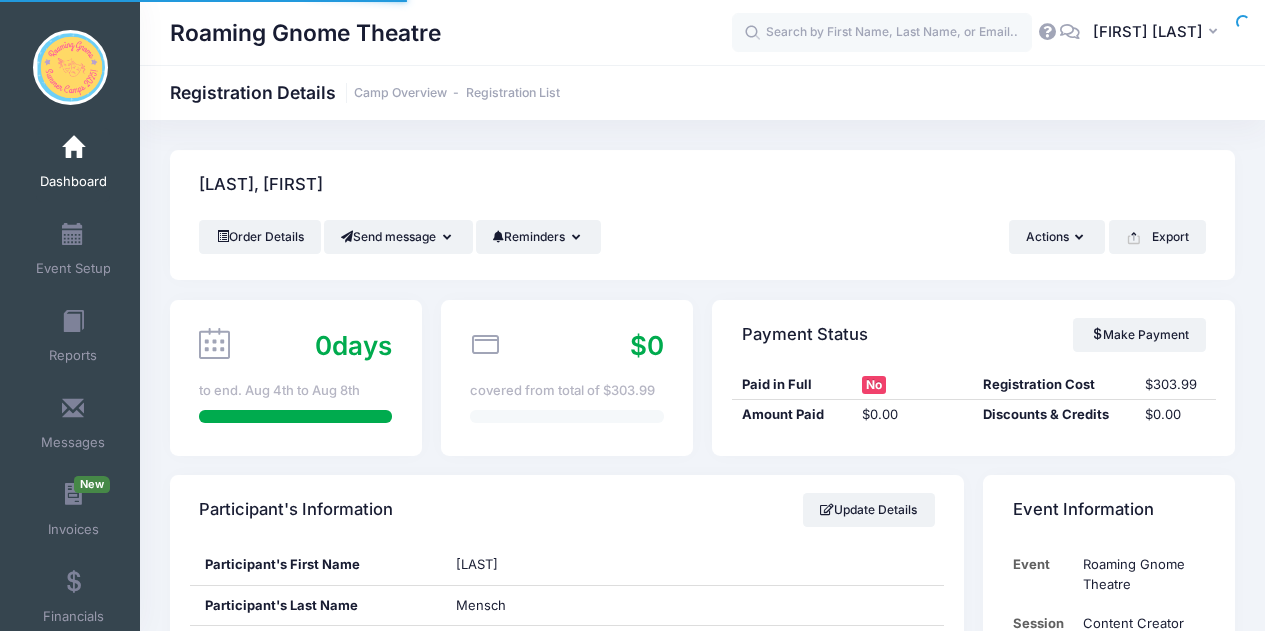 scroll, scrollTop: 0, scrollLeft: 0, axis: both 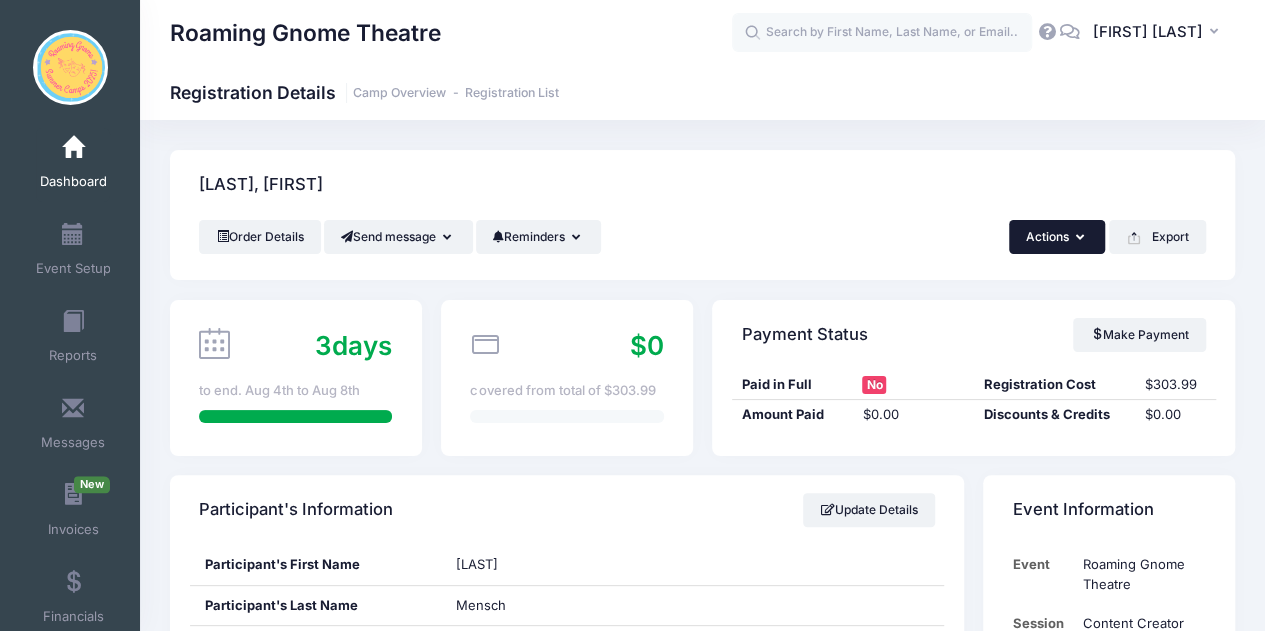 click on "Actions" at bounding box center [1057, 237] 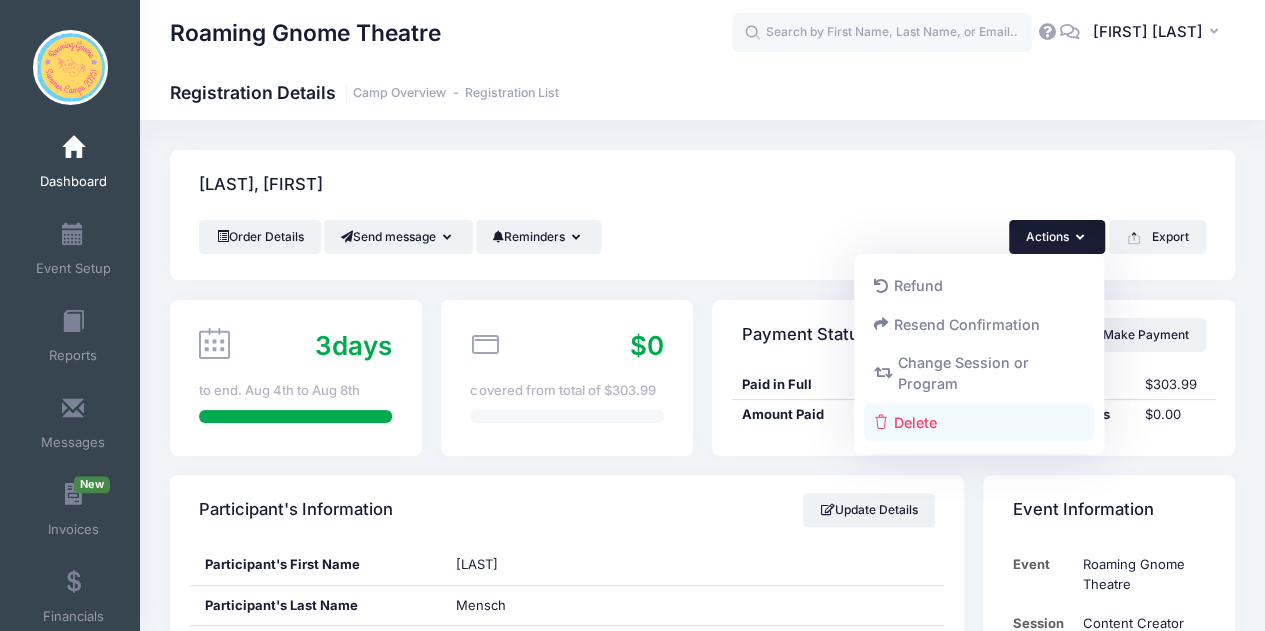 click on "Delete" at bounding box center (979, 422) 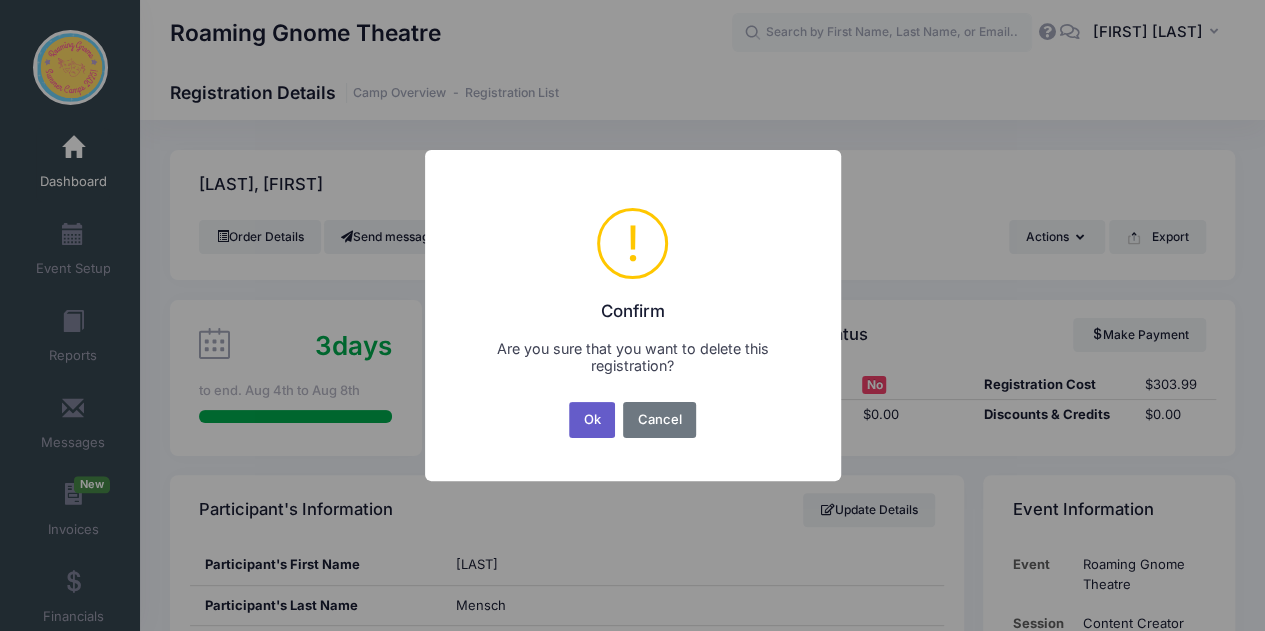 click on "Ok" at bounding box center (592, 420) 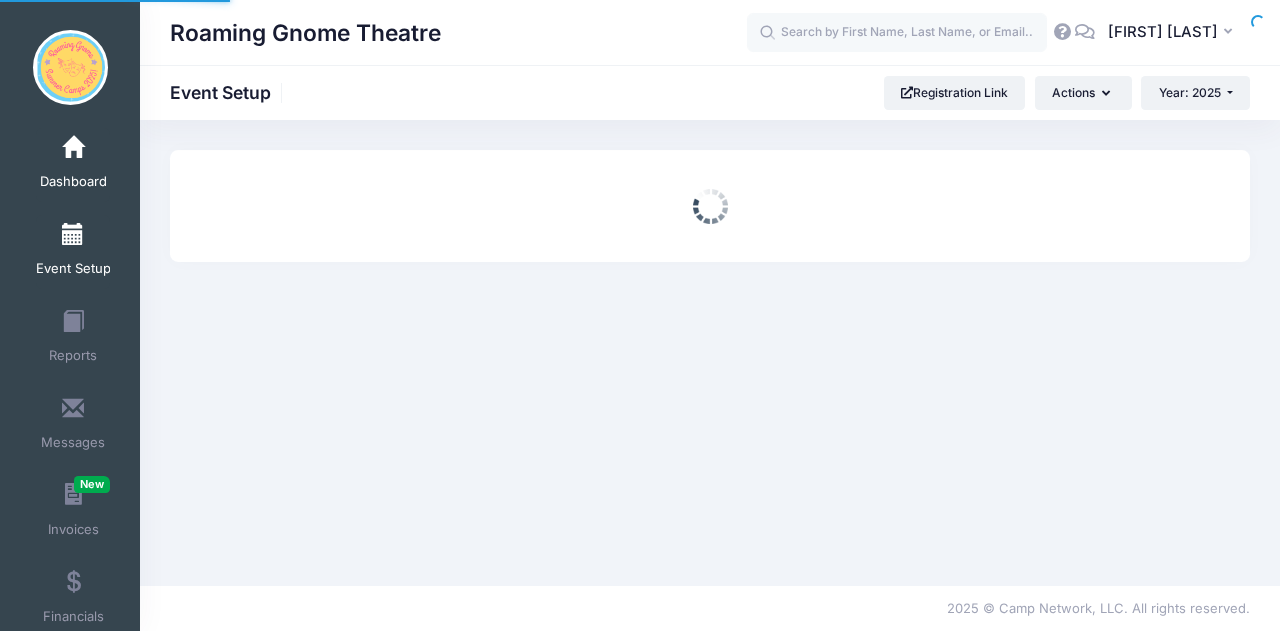 scroll, scrollTop: 0, scrollLeft: 0, axis: both 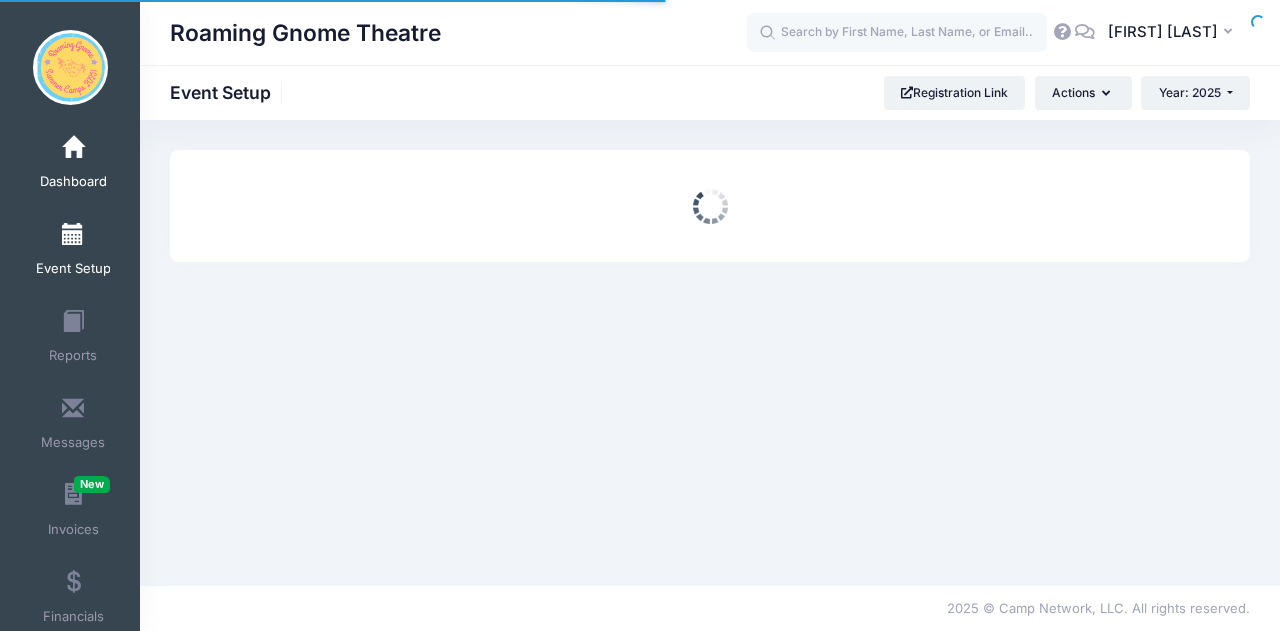 click on "Dashboard" at bounding box center (73, 165) 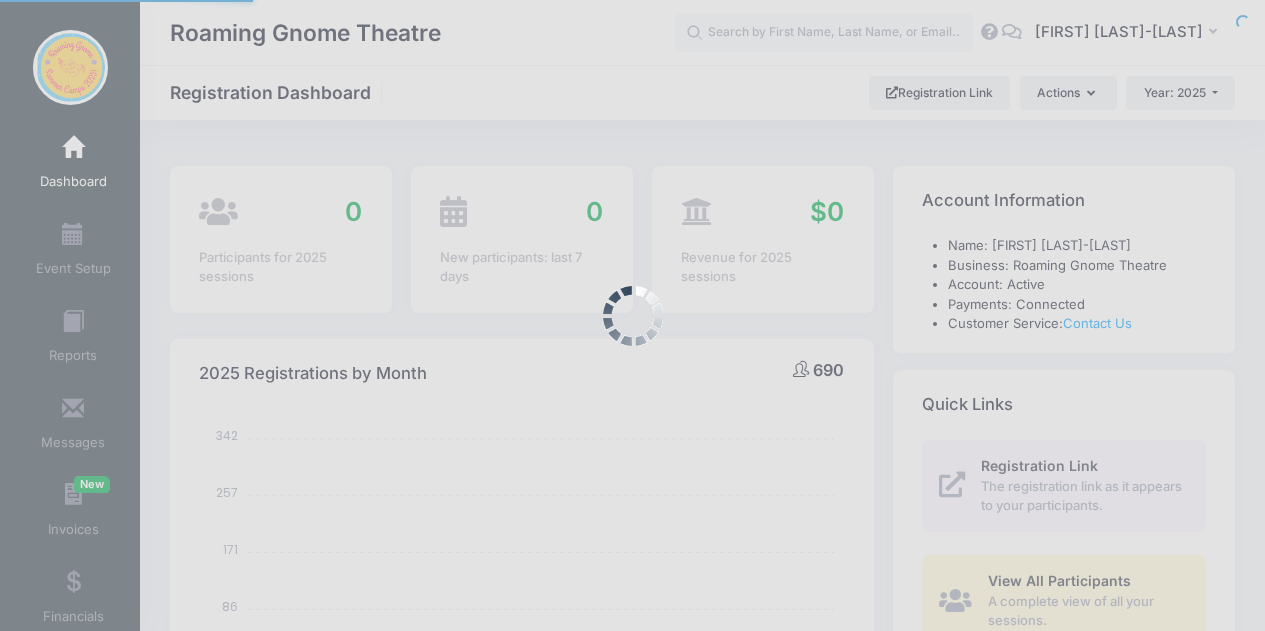 select 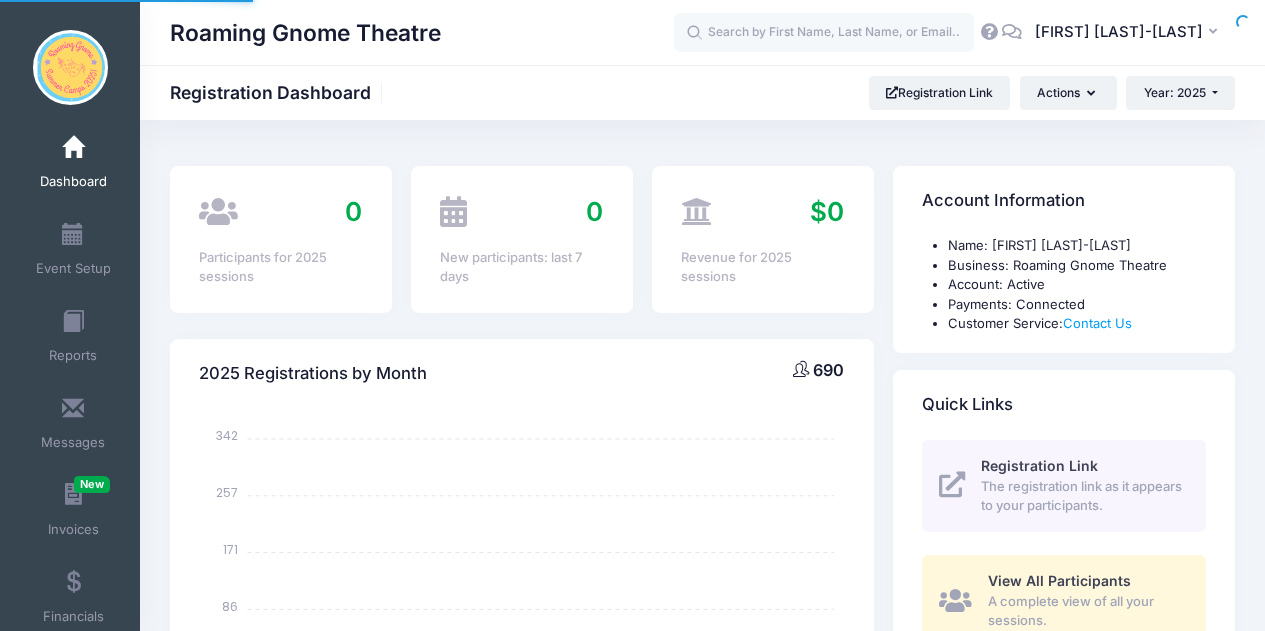 scroll, scrollTop: 0, scrollLeft: 0, axis: both 